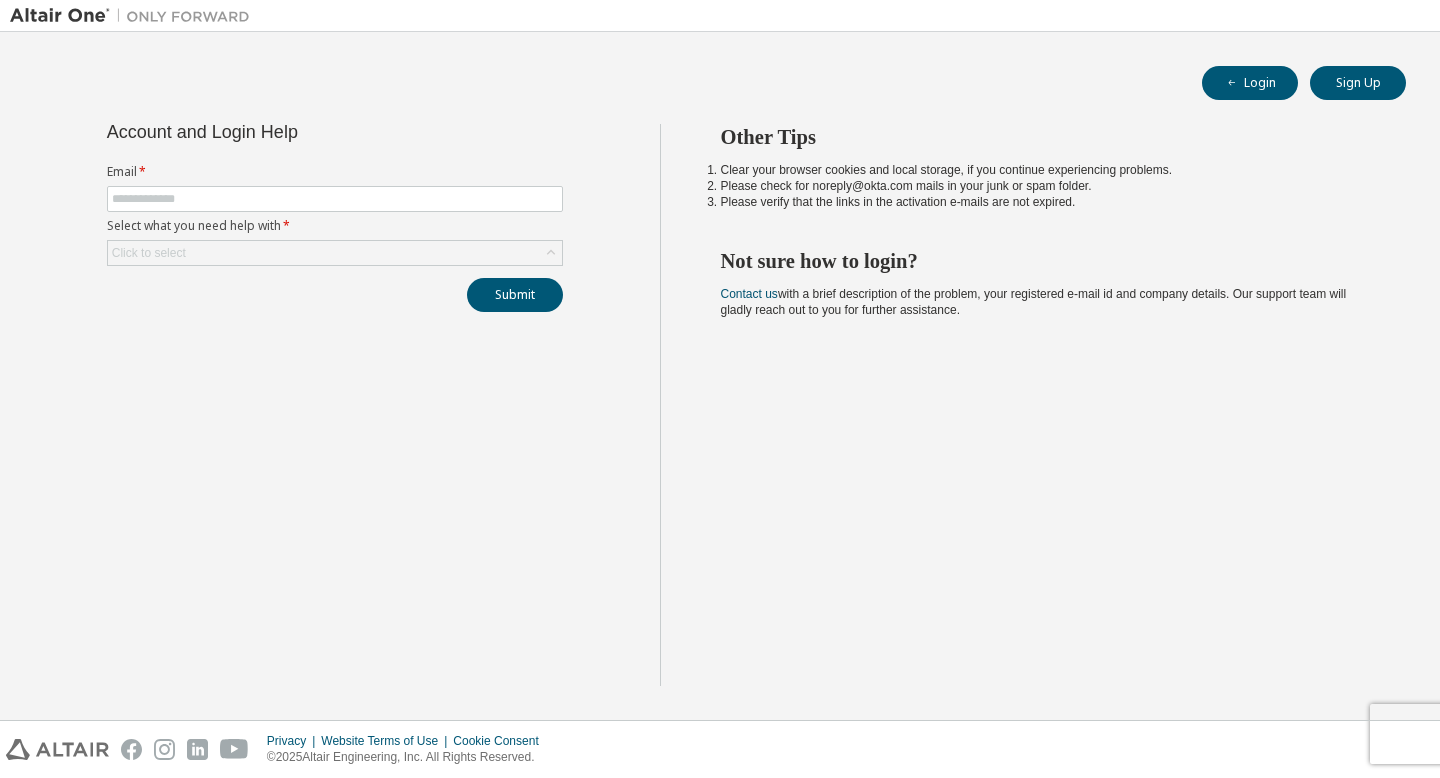 scroll, scrollTop: 0, scrollLeft: 0, axis: both 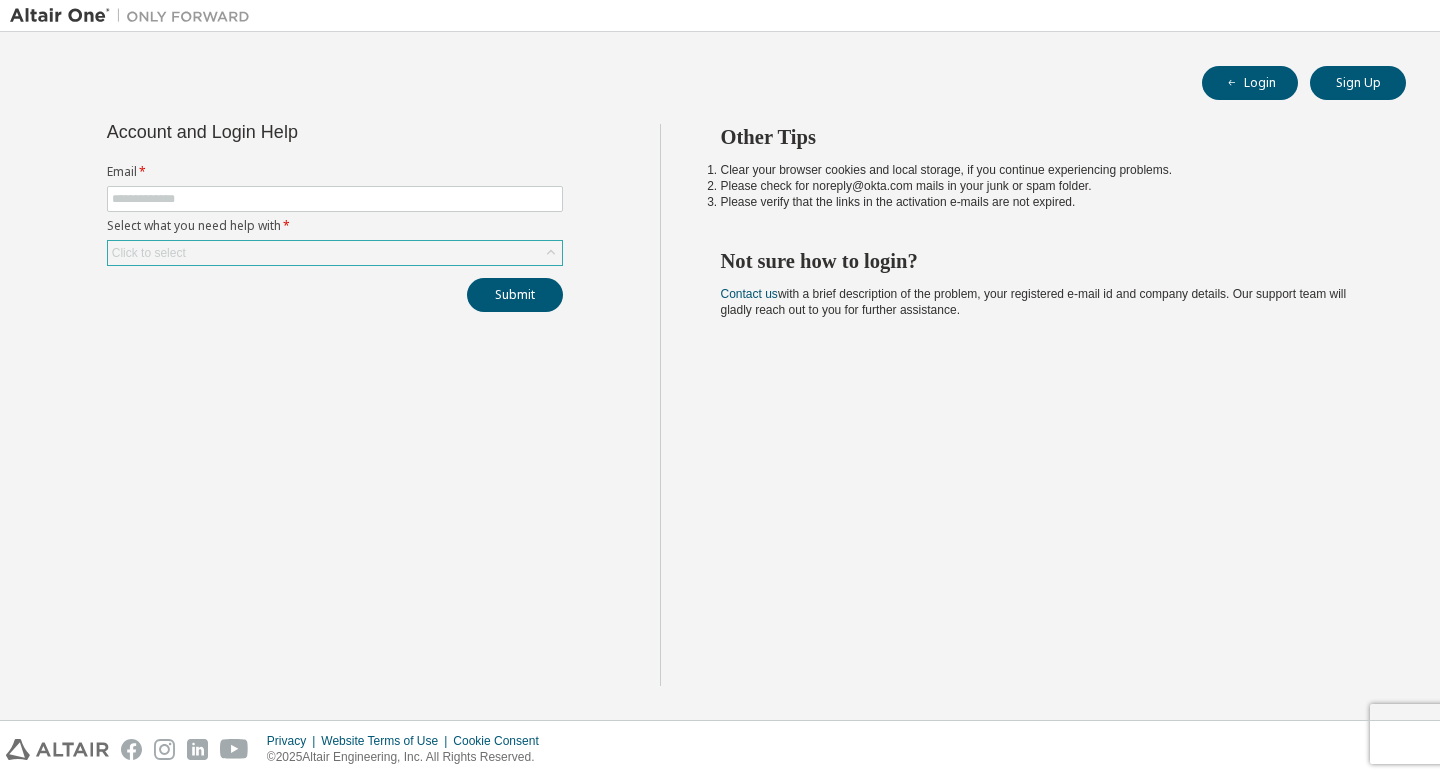click on "Click to select" at bounding box center [335, 253] 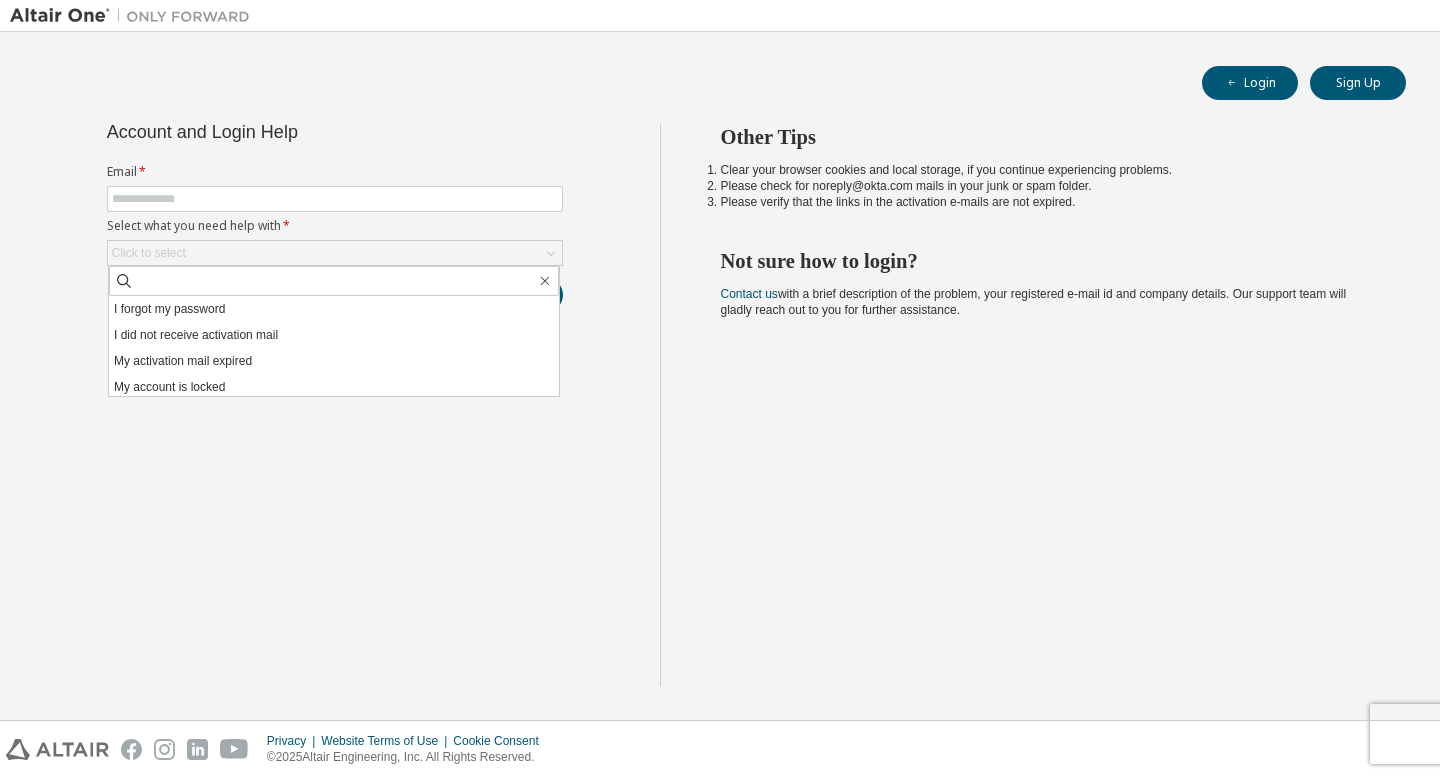 click on "Account and Login Help Email * Select what you need help with * Click to select I forgot my password I did not receive activation mail My activation mail expired My account is locked I want to reset multi-factor authentication I don't know but can't login Submit" at bounding box center [335, 405] 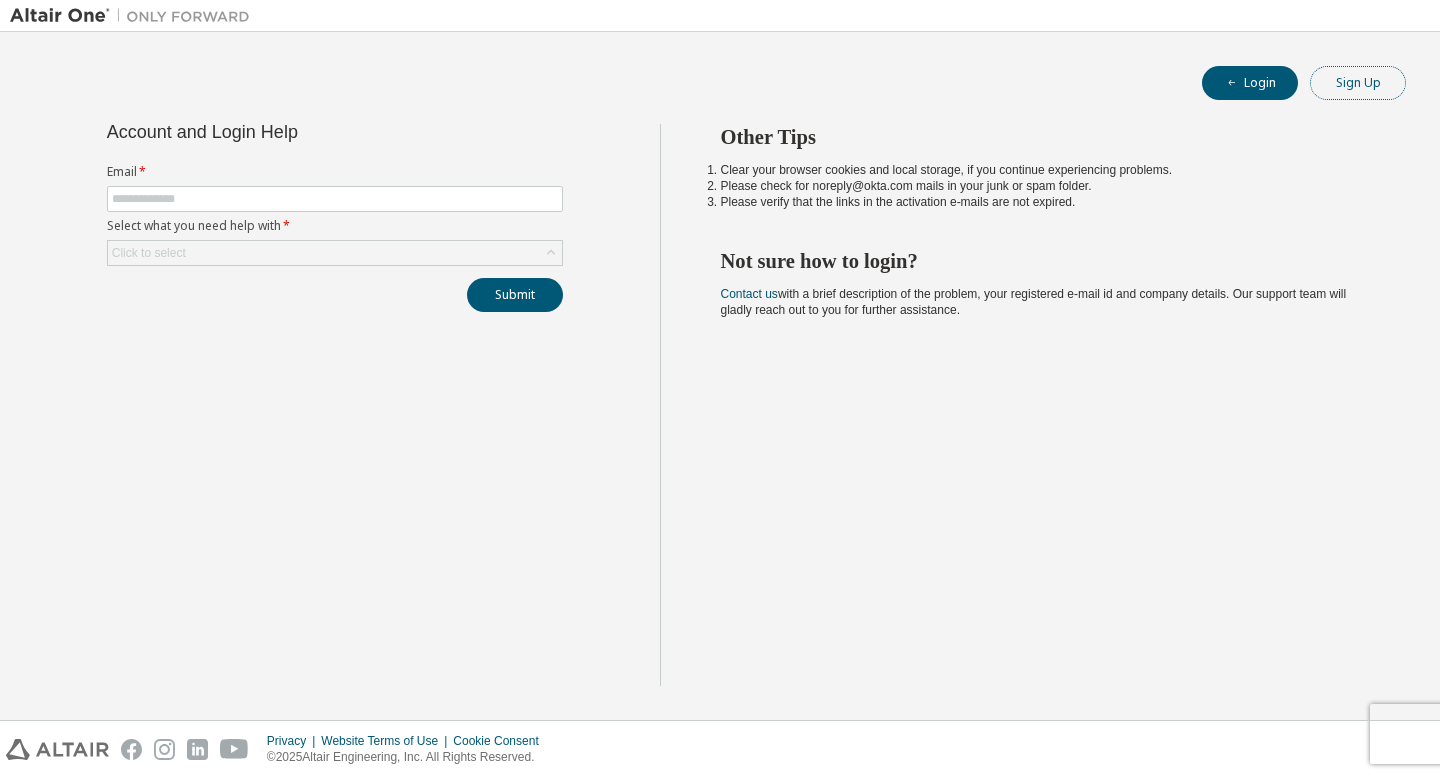 click on "Sign Up" at bounding box center (1358, 83) 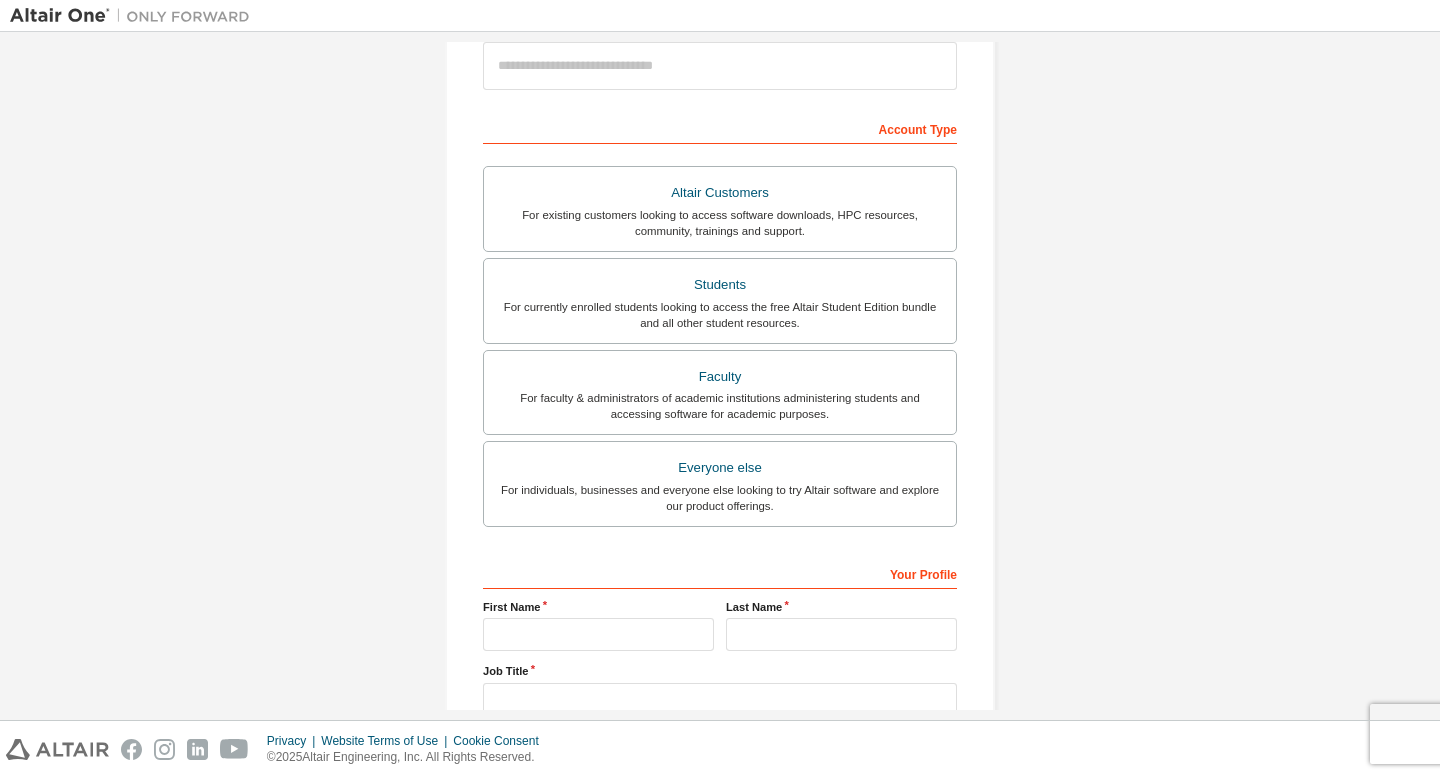 scroll, scrollTop: 0, scrollLeft: 0, axis: both 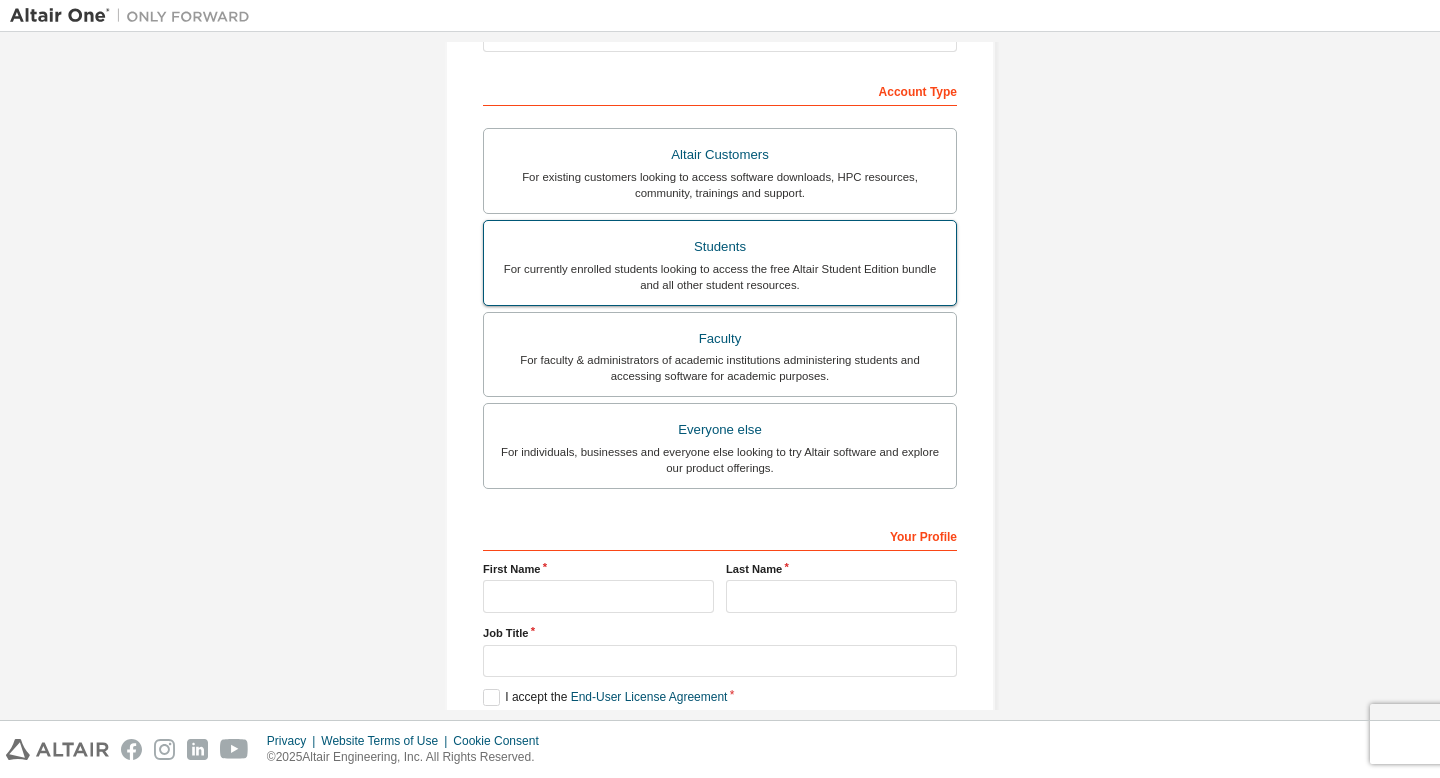 click on "Students" at bounding box center (720, 247) 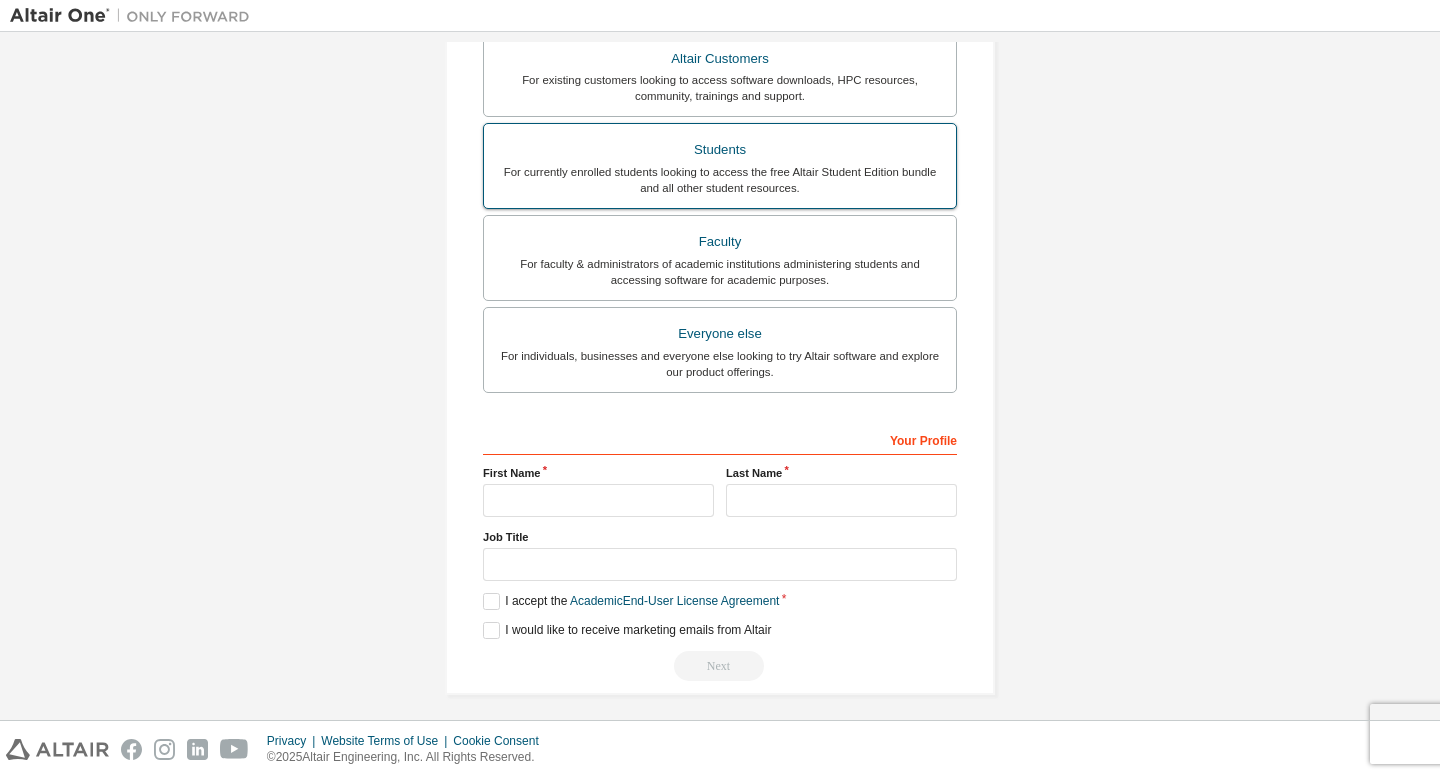 scroll, scrollTop: 443, scrollLeft: 0, axis: vertical 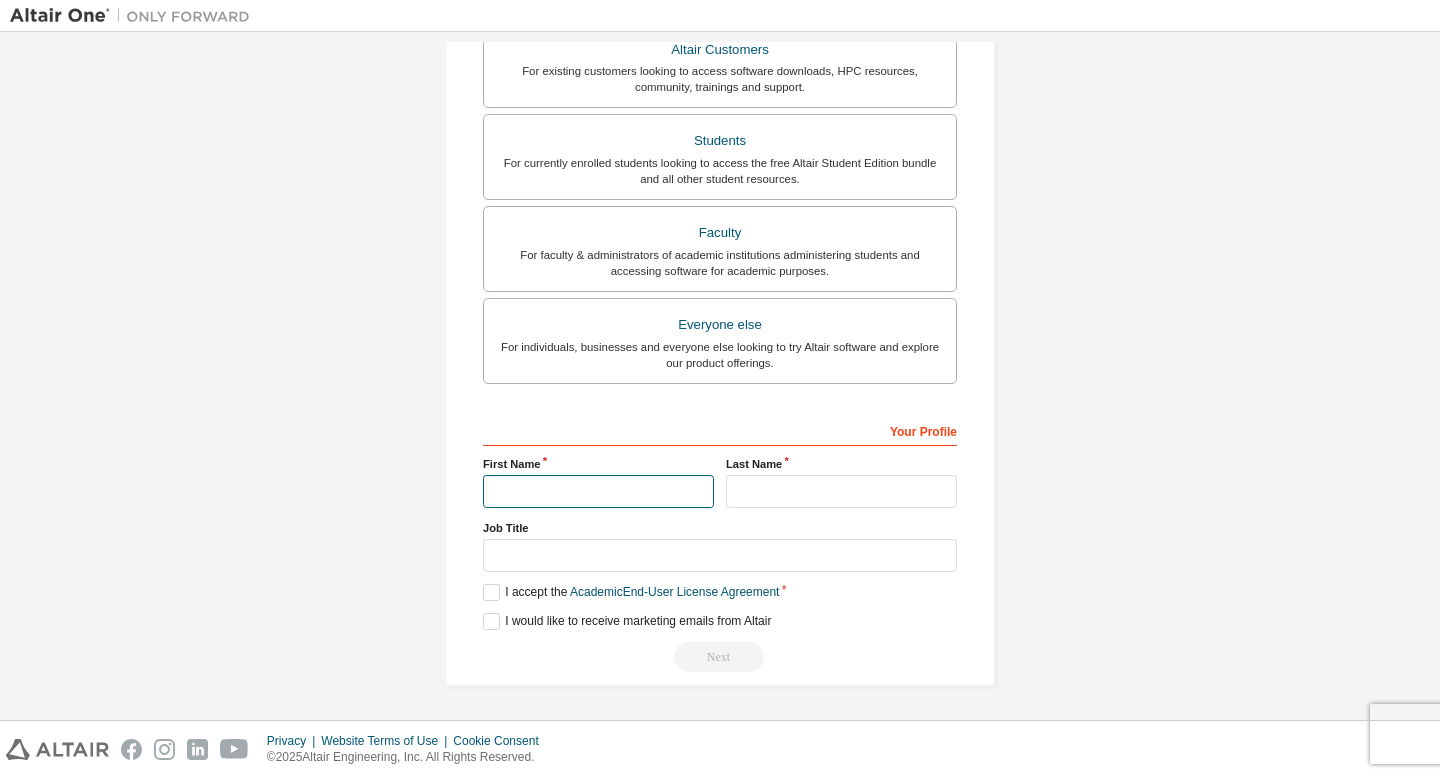 click at bounding box center (598, 491) 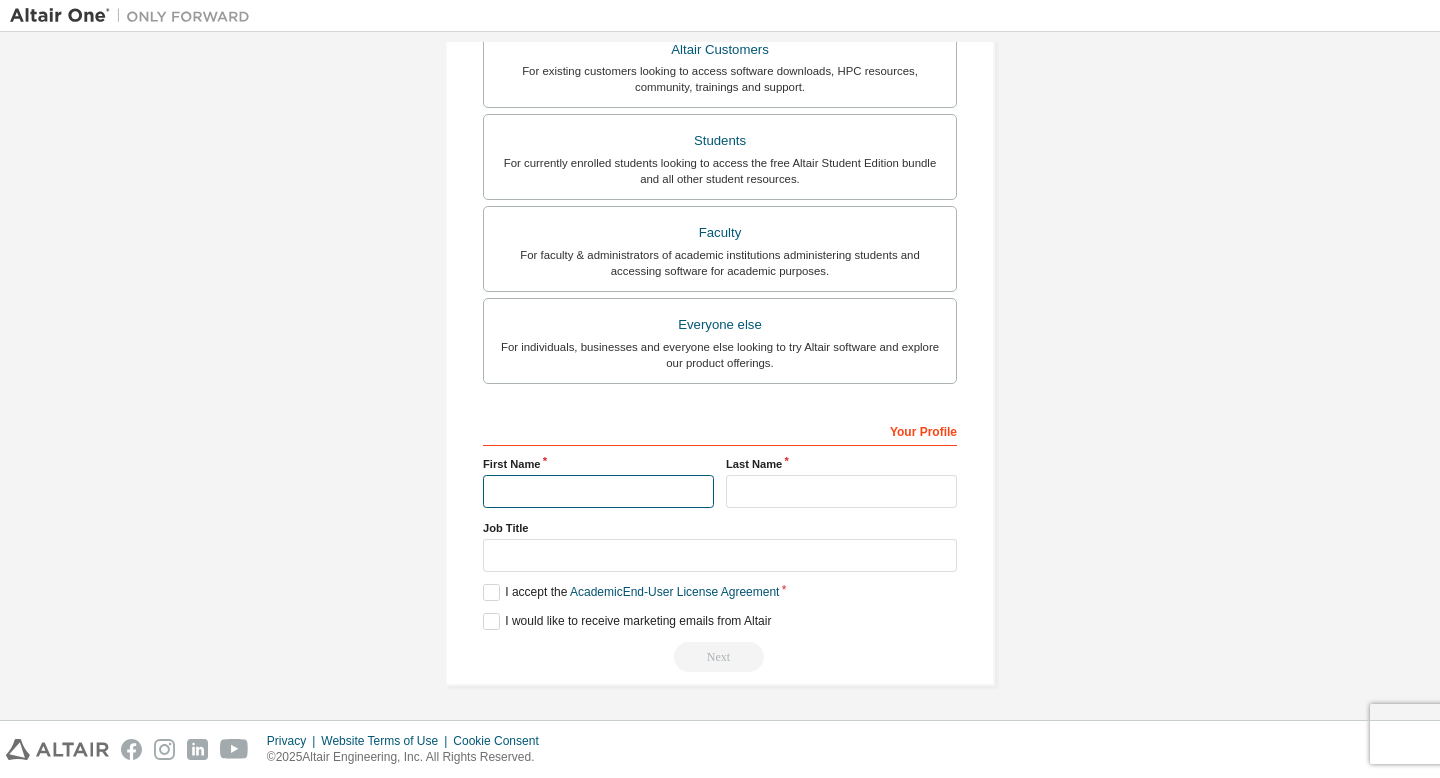type on "******" 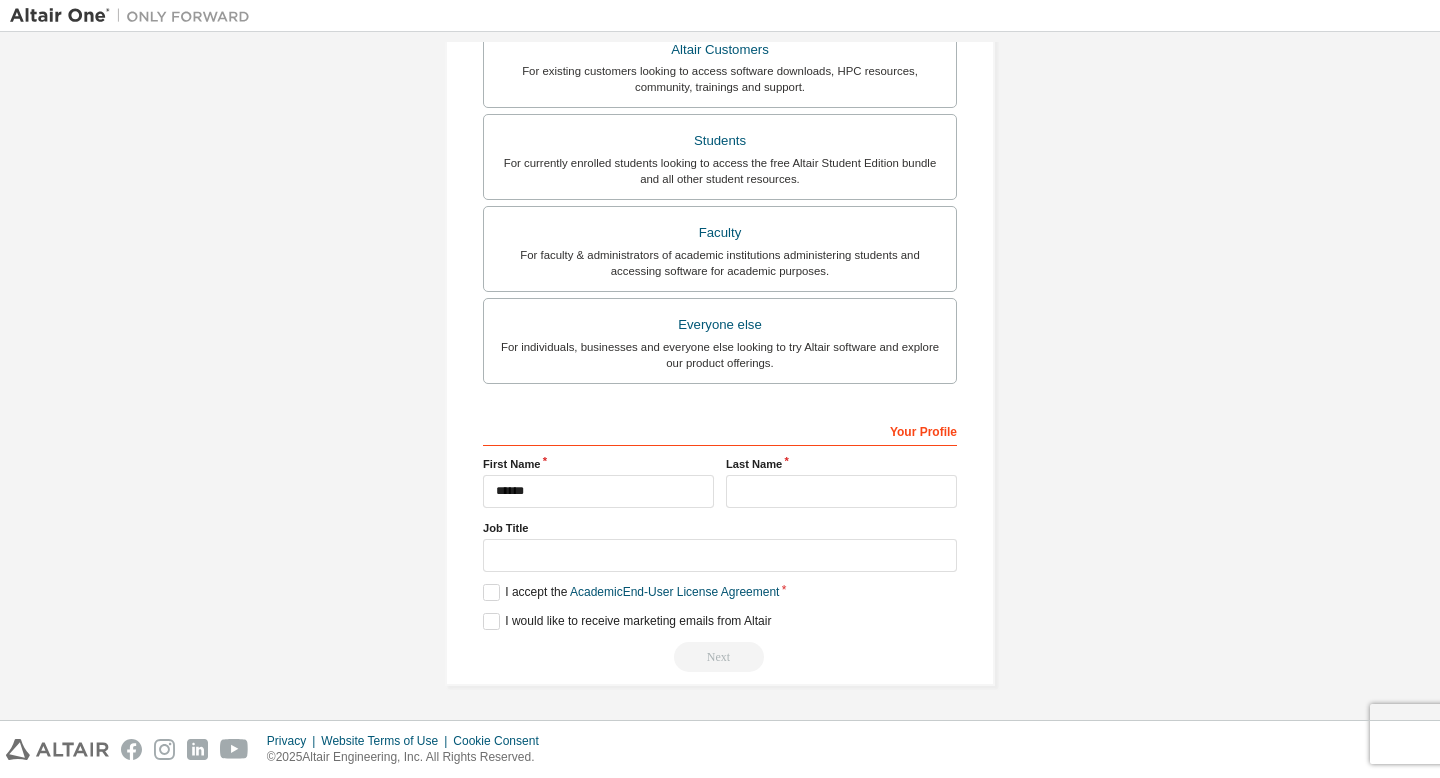 type on "**********" 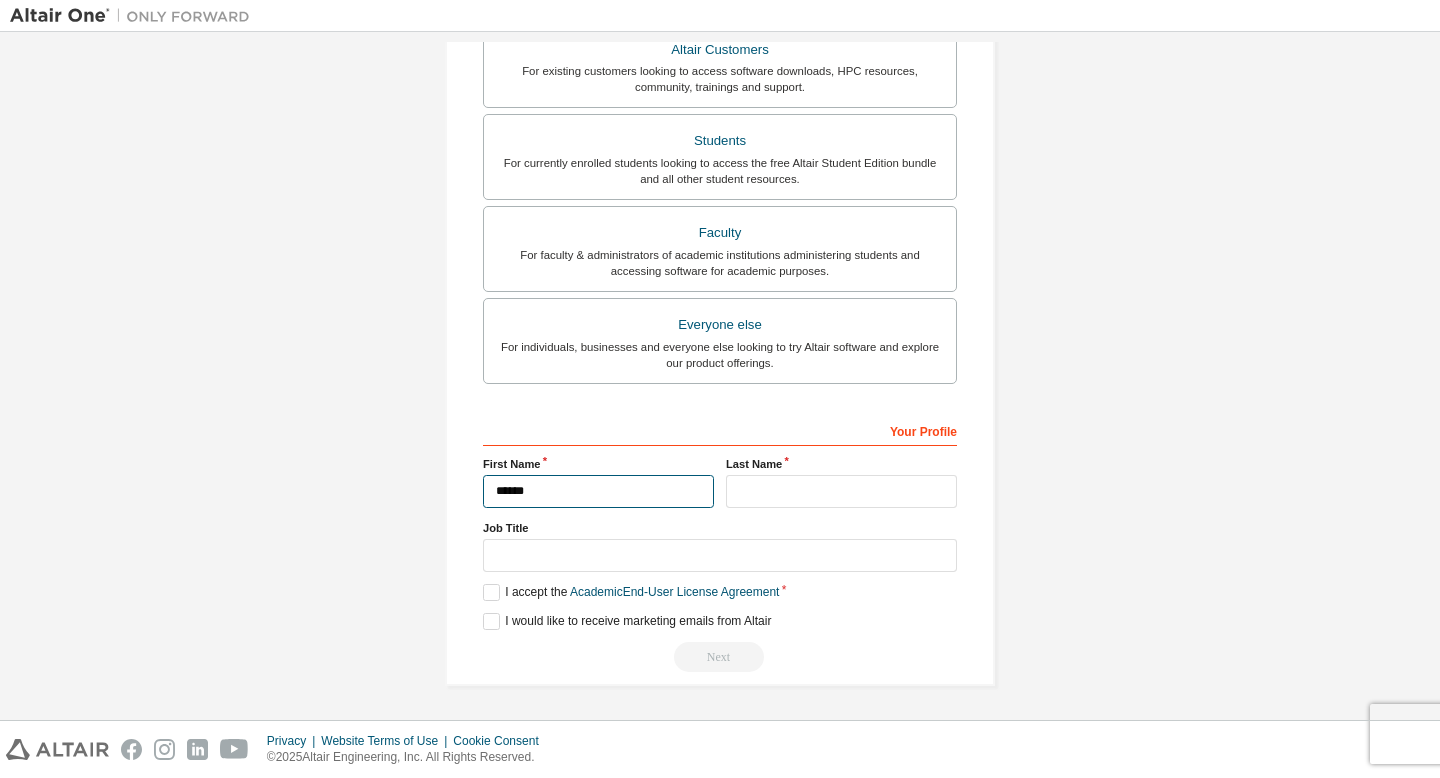 click on "******" at bounding box center [598, 491] 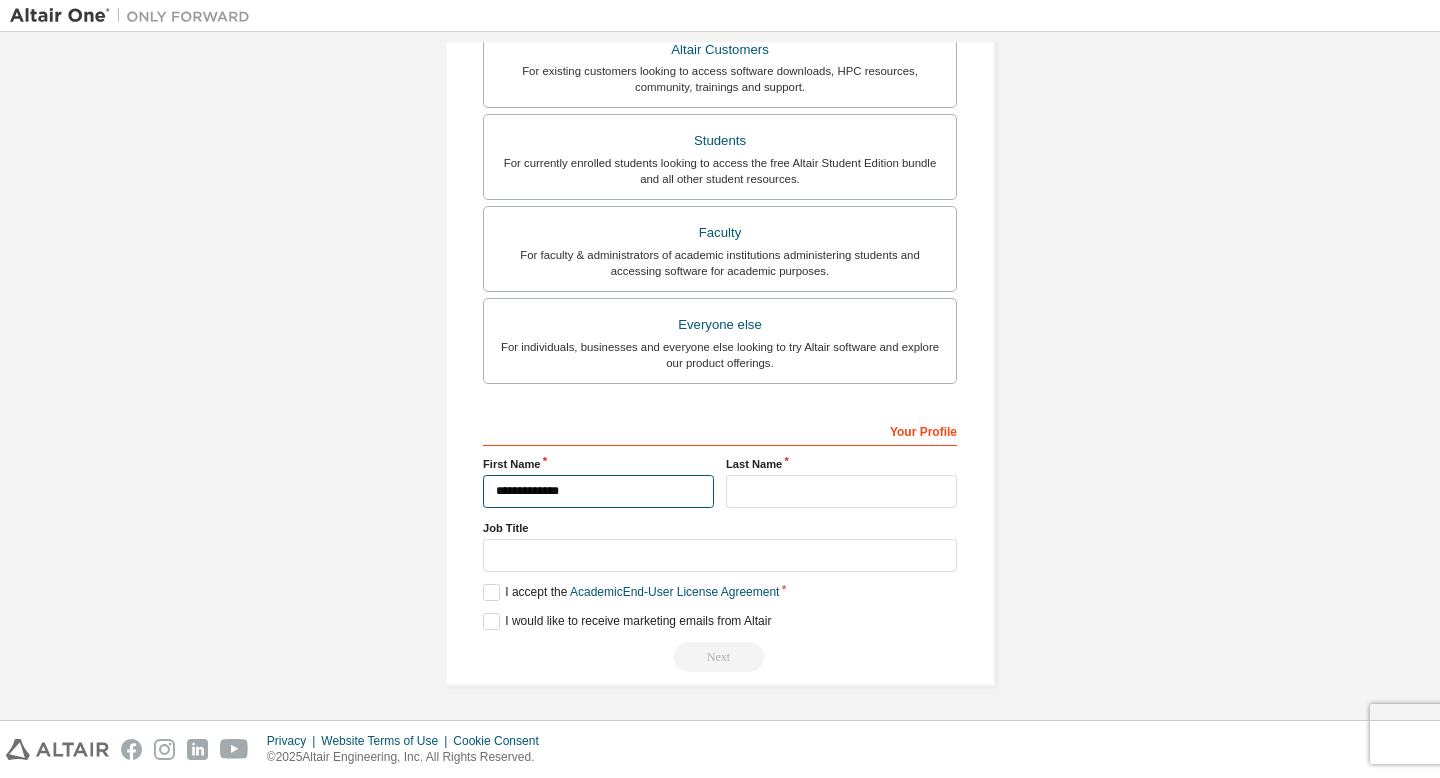scroll, scrollTop: 459, scrollLeft: 0, axis: vertical 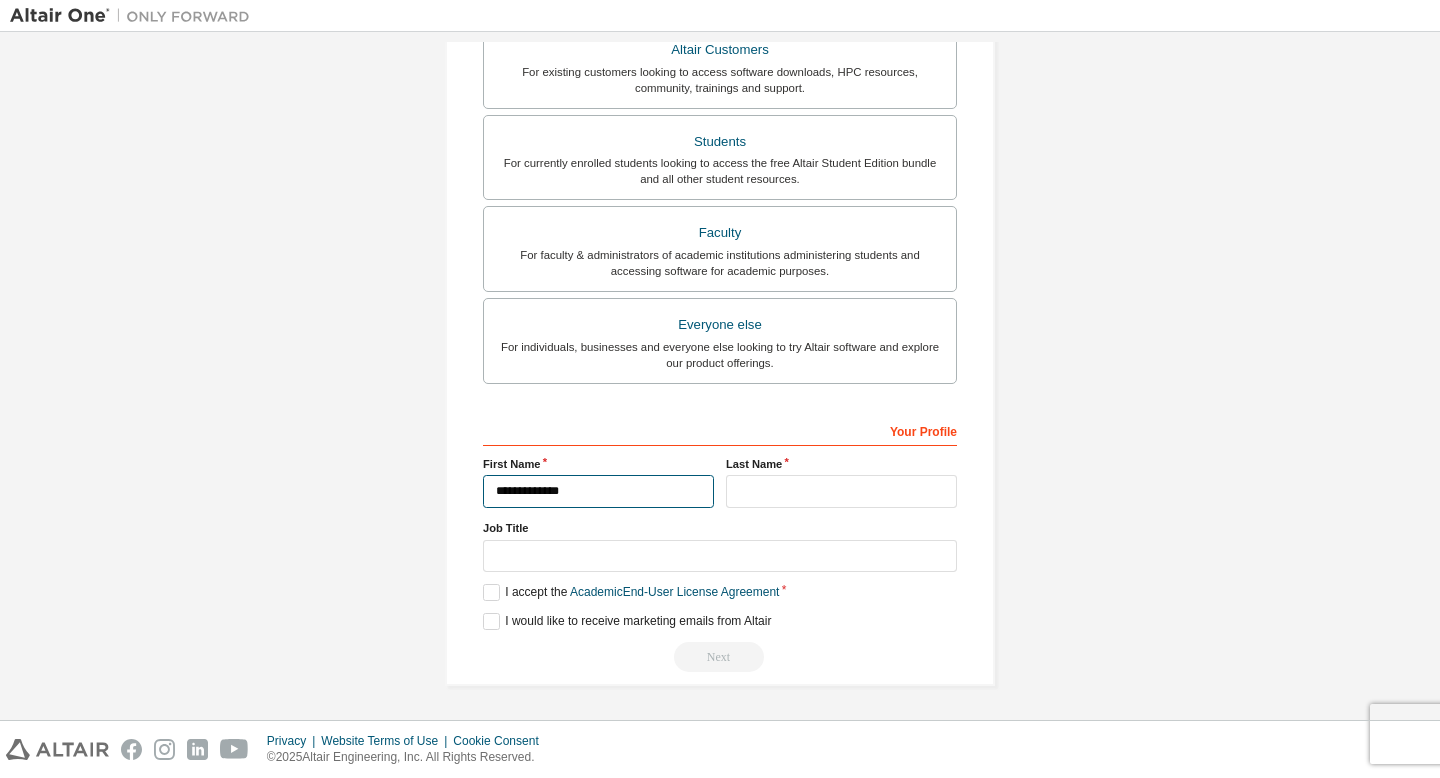 click on "**********" at bounding box center (598, 491) 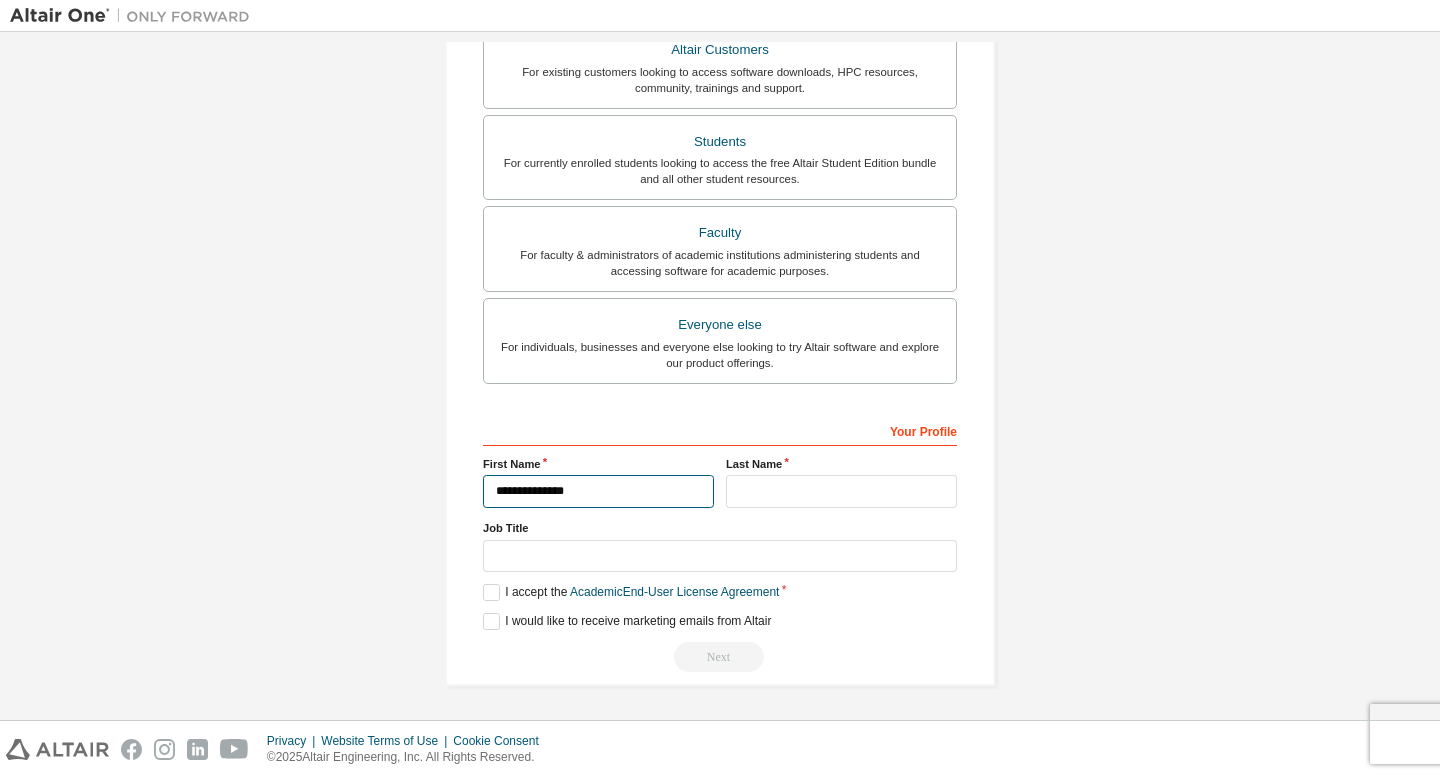 type on "**********" 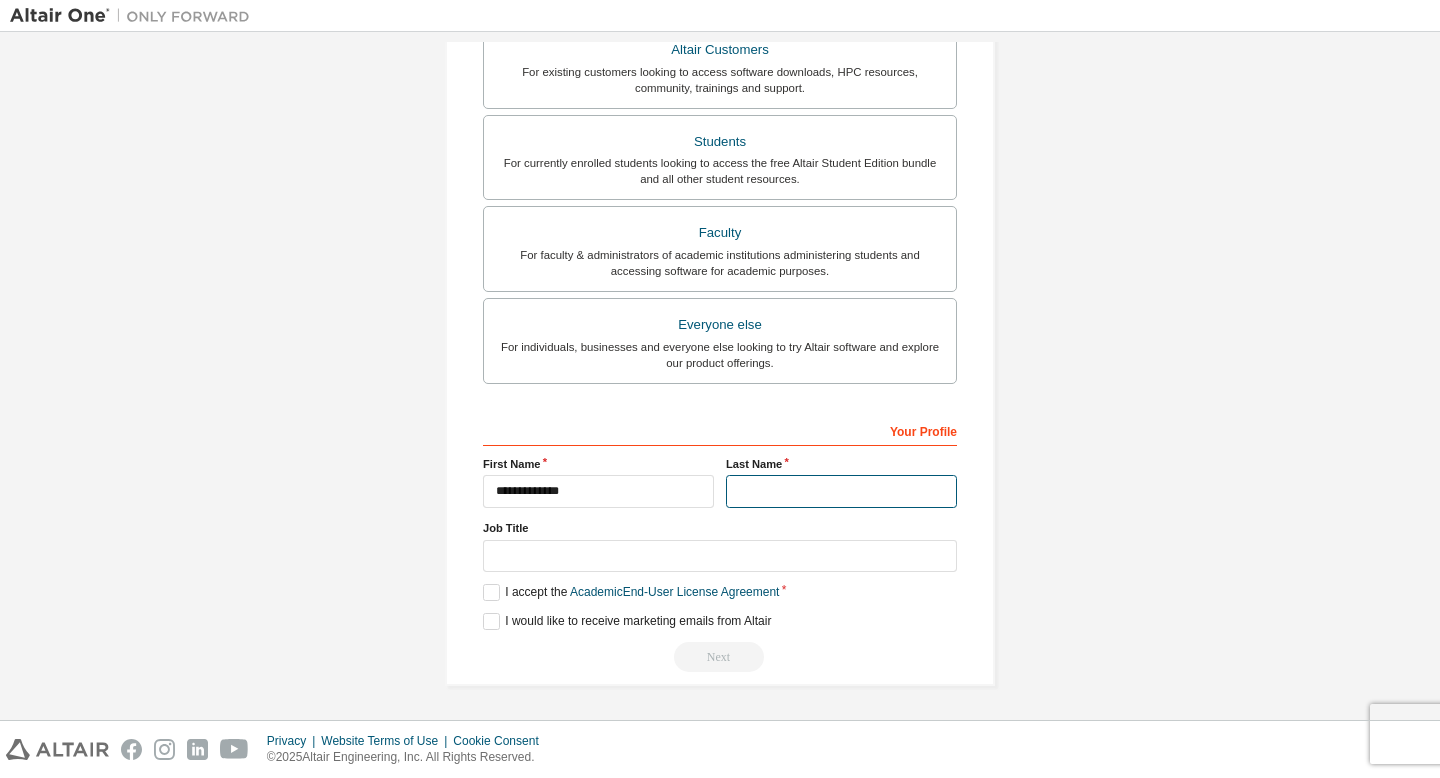 click at bounding box center [841, 491] 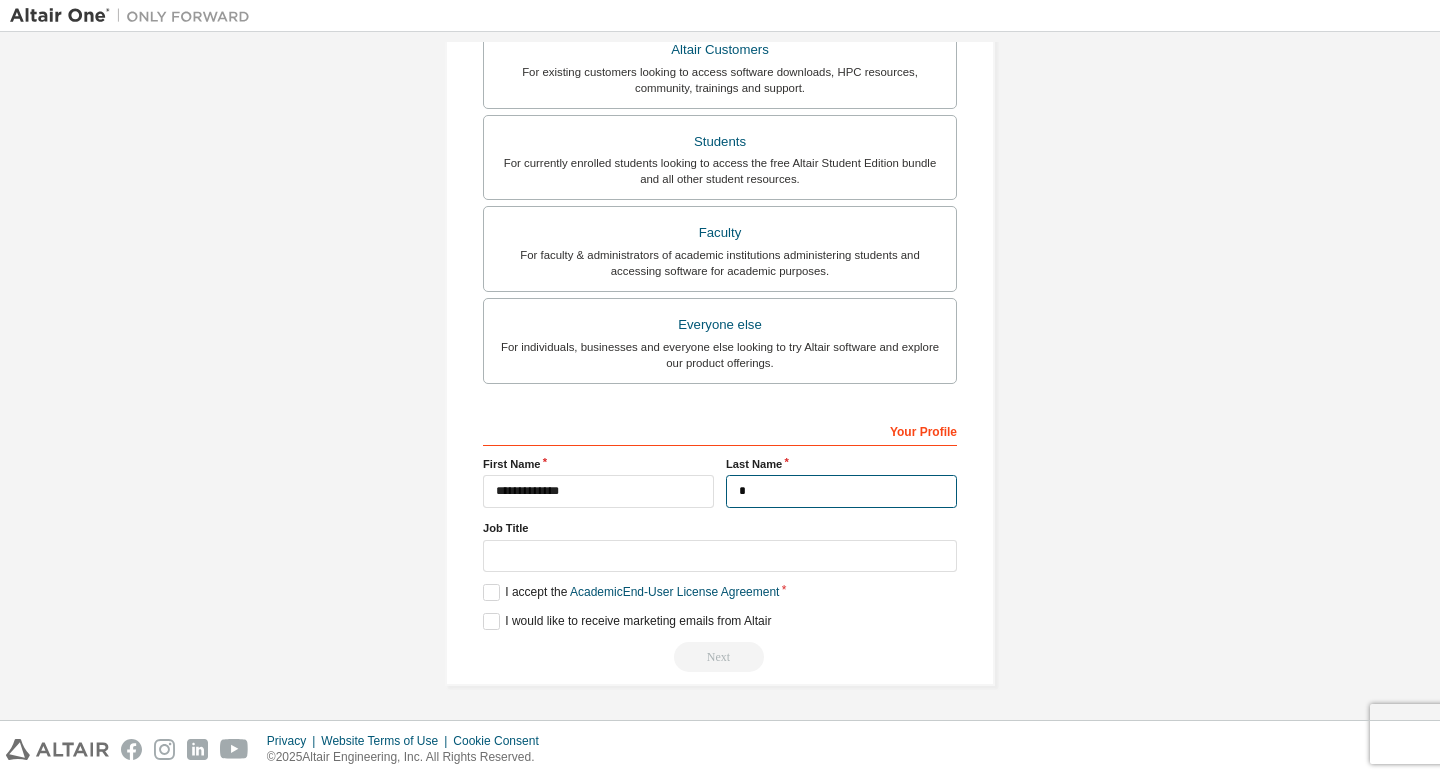 scroll, scrollTop: 460, scrollLeft: 0, axis: vertical 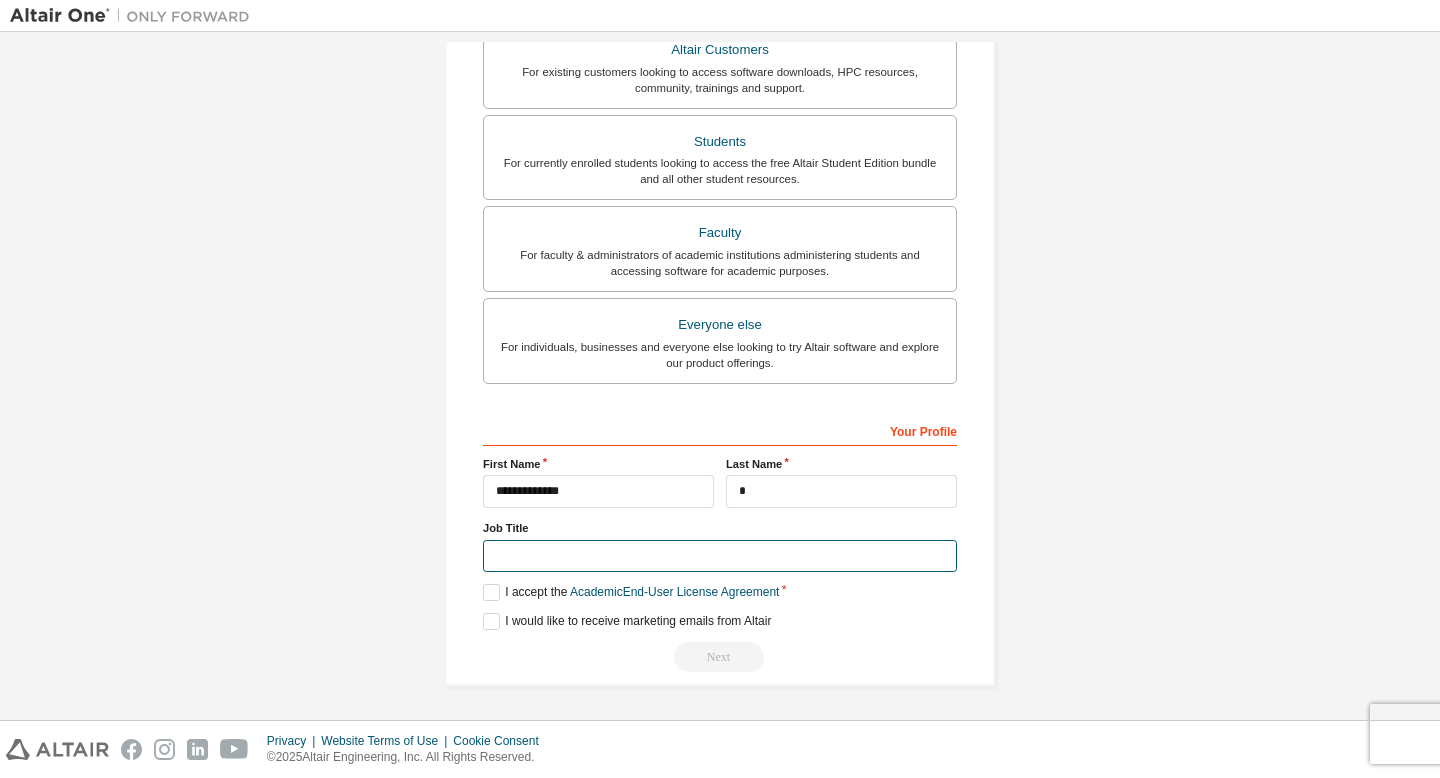 click at bounding box center (720, 556) 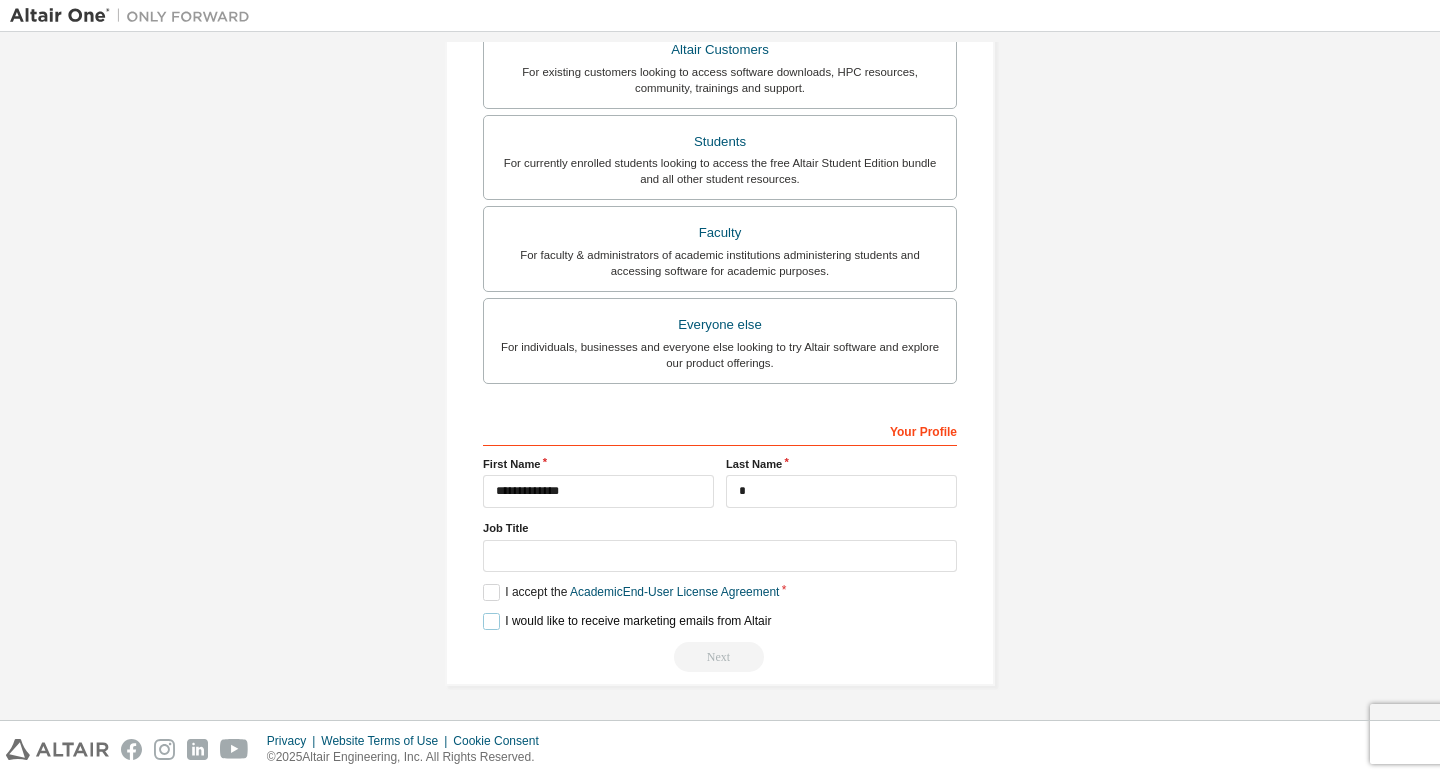 click on "I would like to receive marketing emails from Altair" at bounding box center [627, 621] 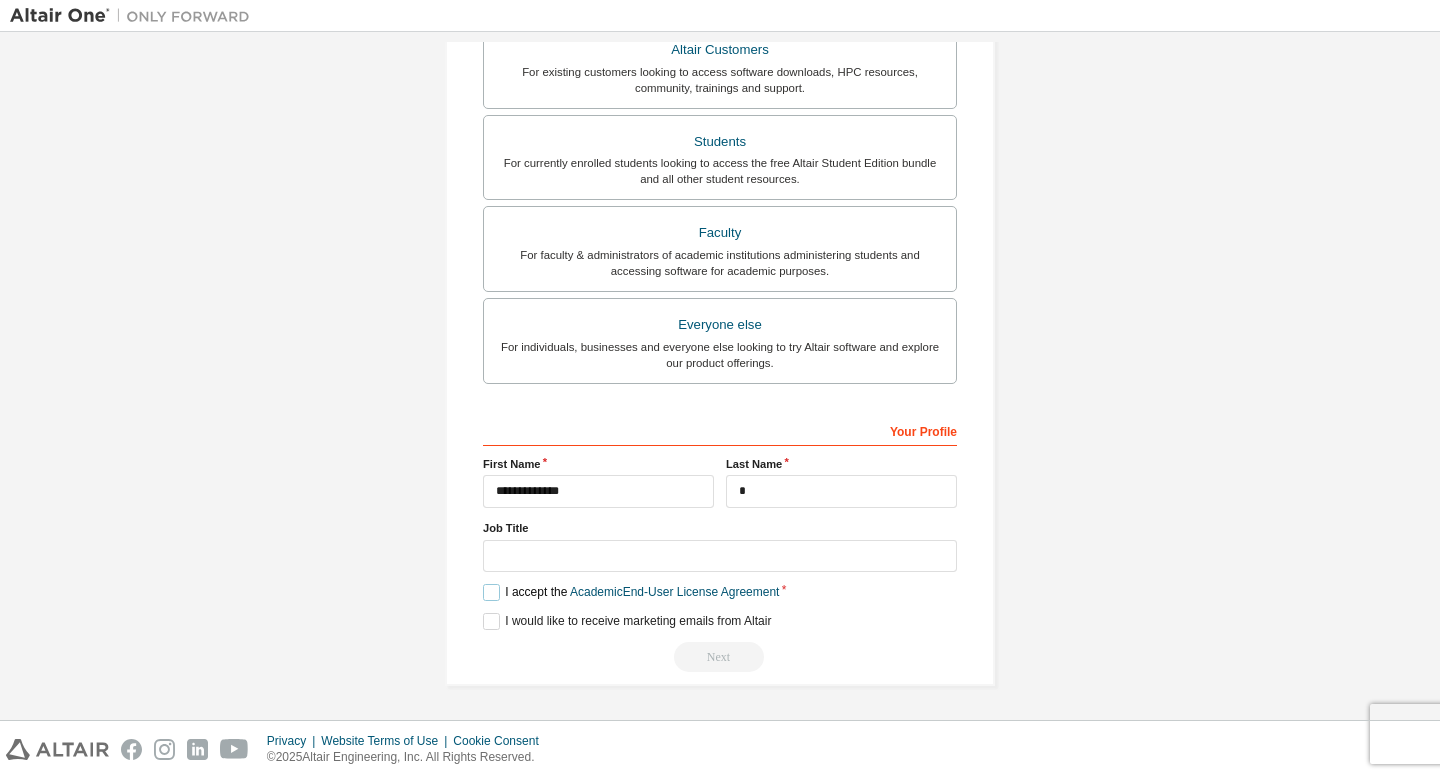 click on "I accept the   Academic   End-User License Agreement" at bounding box center [631, 592] 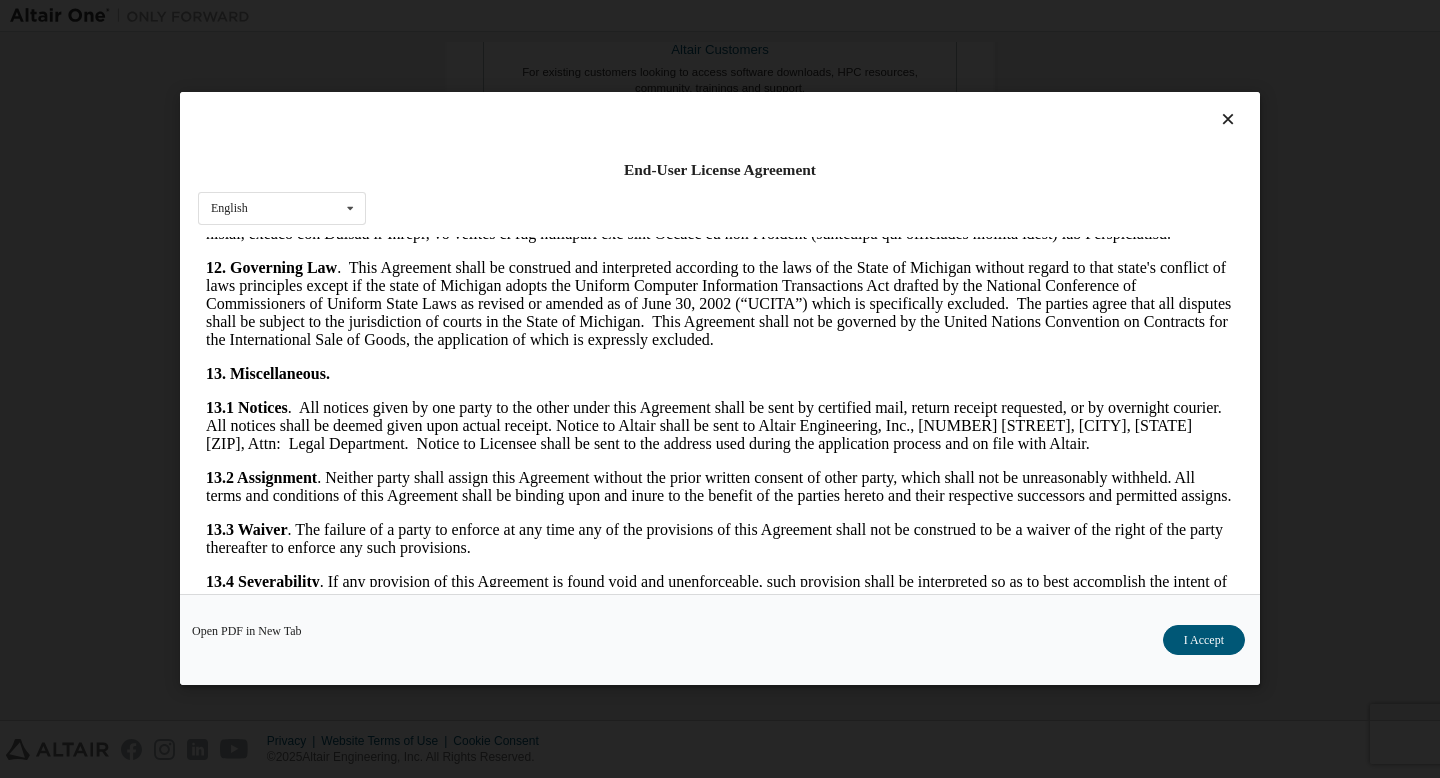 scroll, scrollTop: 3137, scrollLeft: 0, axis: vertical 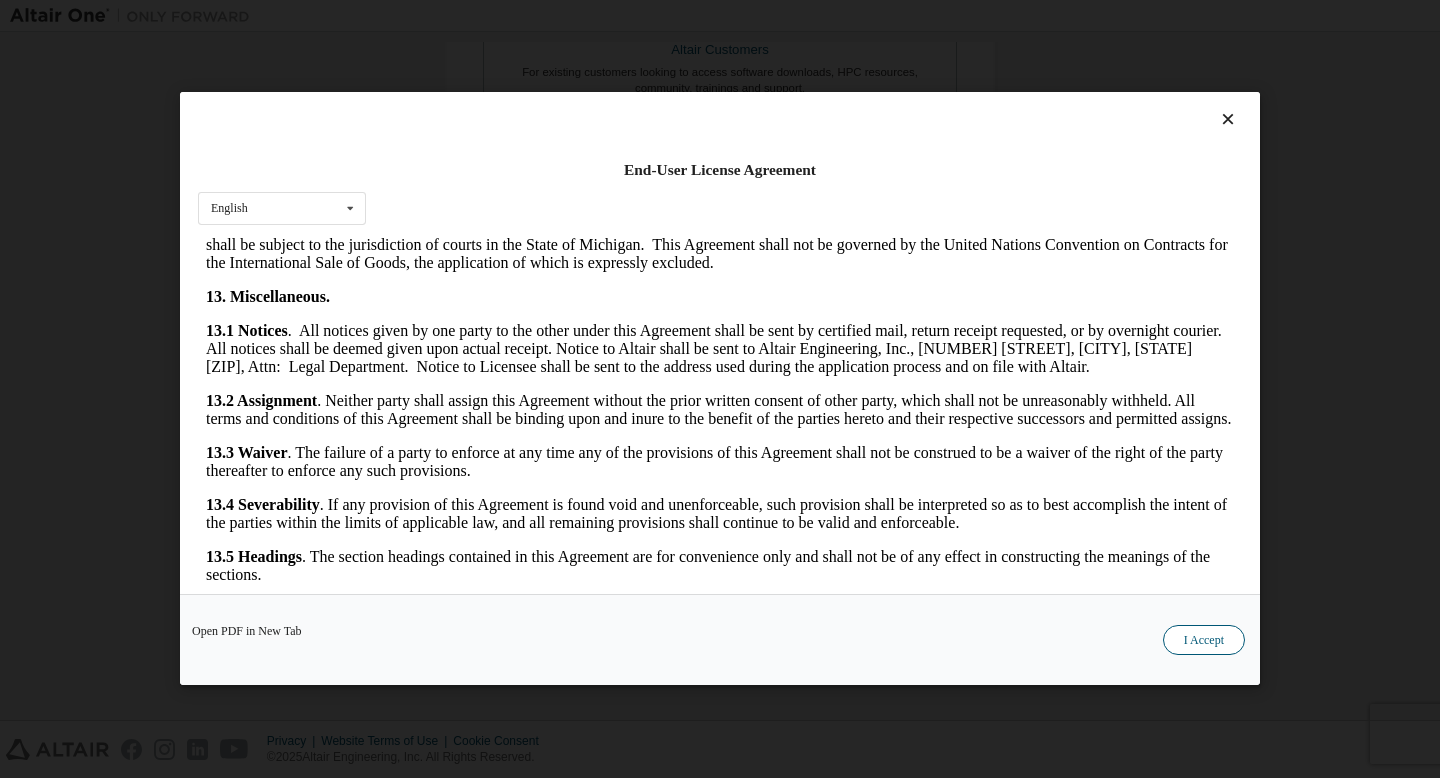 click on "I Accept" at bounding box center (1204, 641) 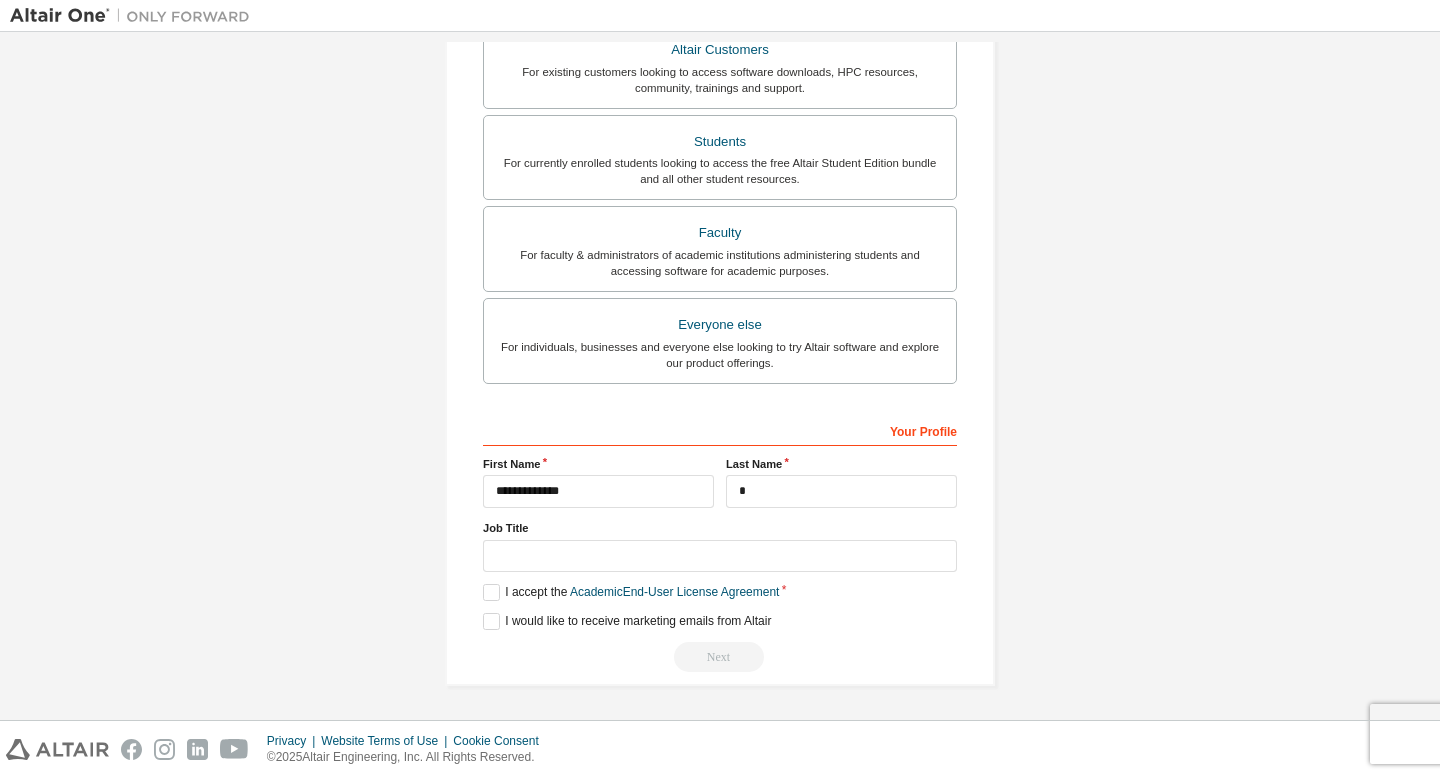 click on "Next" at bounding box center (720, 657) 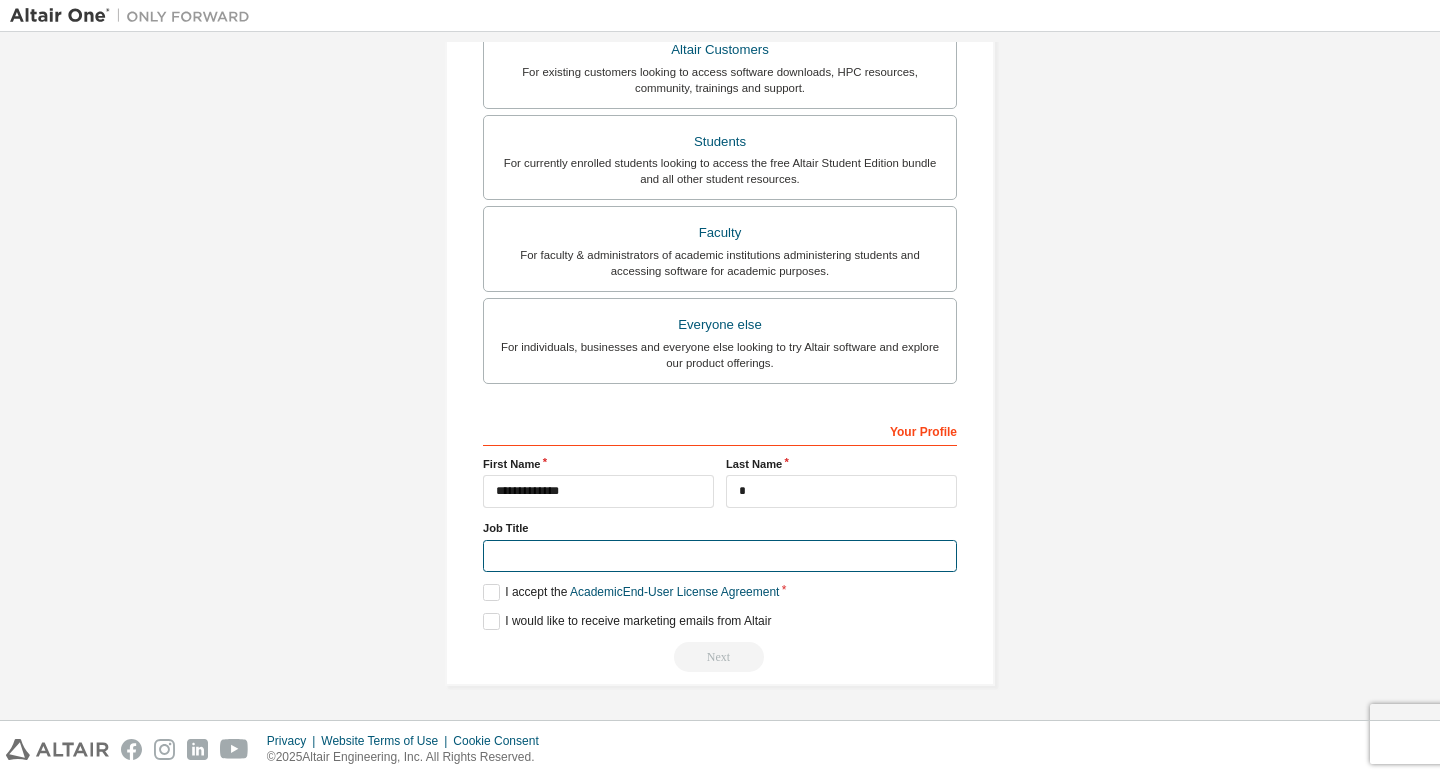 click at bounding box center (720, 556) 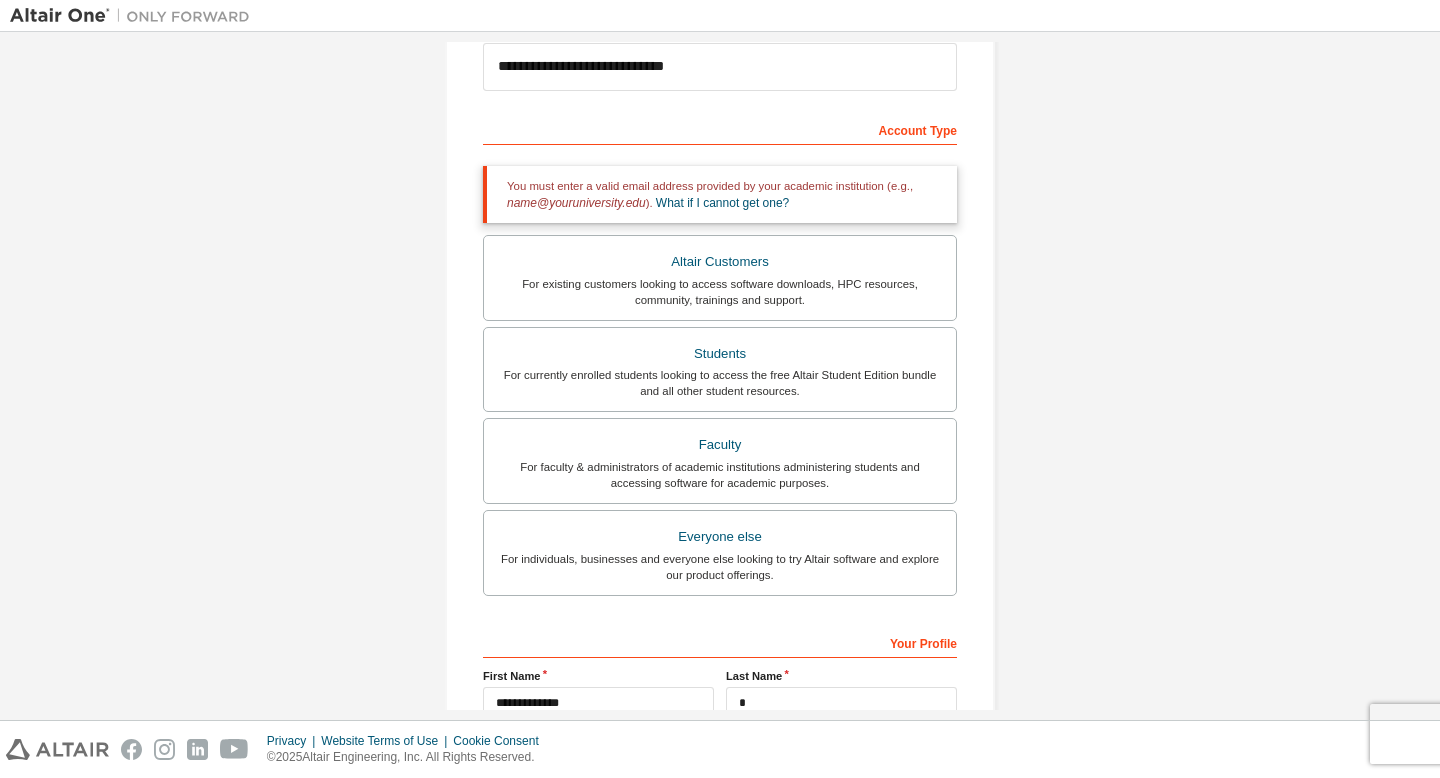 scroll, scrollTop: 272, scrollLeft: 0, axis: vertical 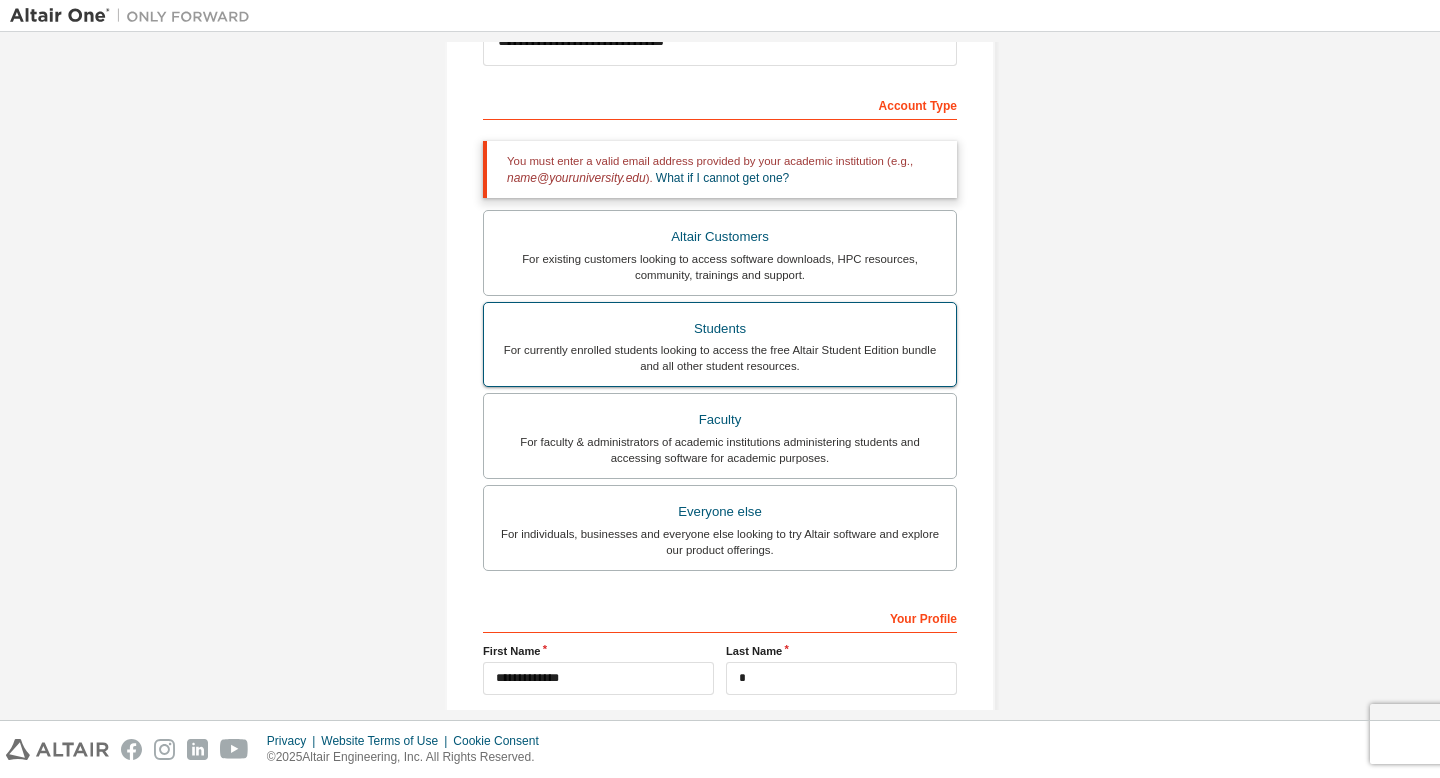 click on "Students" at bounding box center [720, 329] 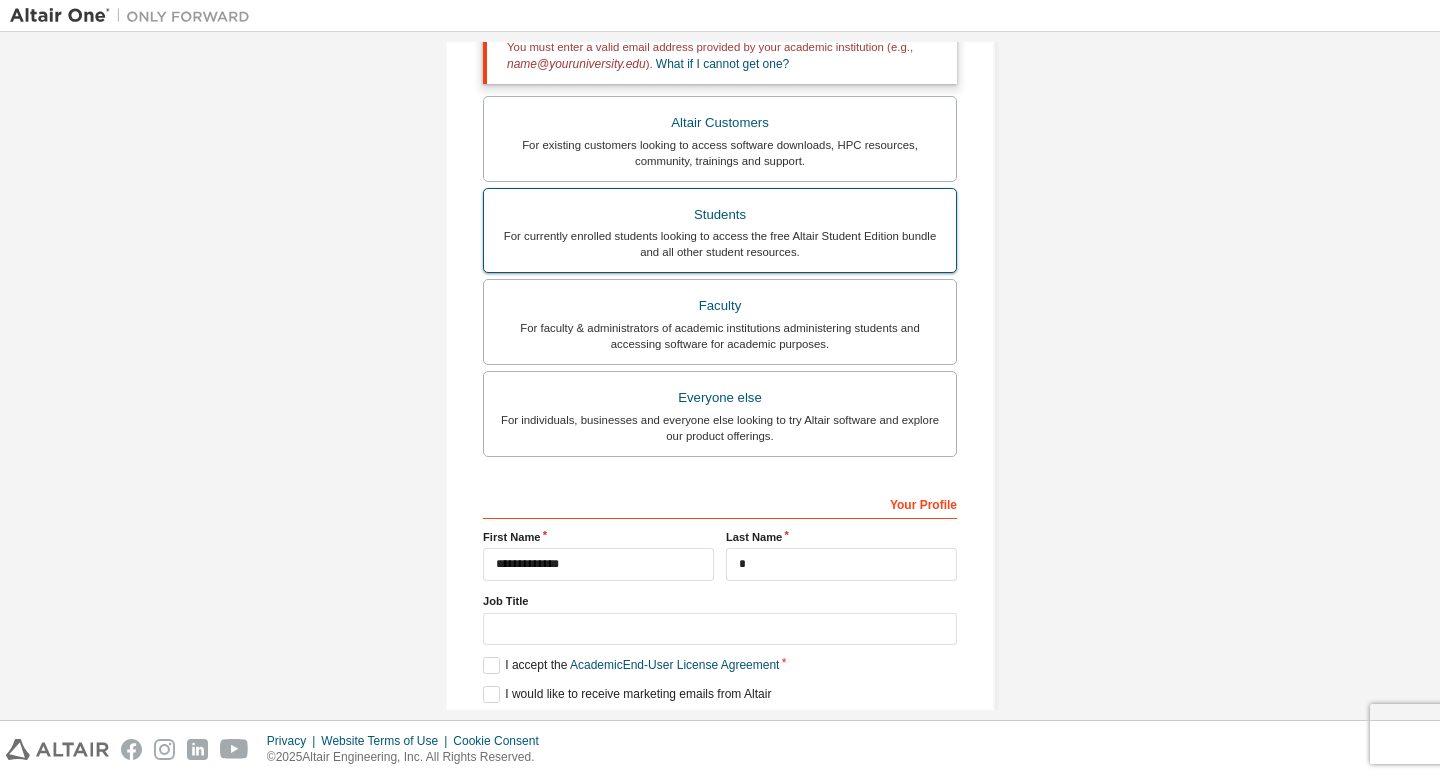 scroll, scrollTop: 460, scrollLeft: 0, axis: vertical 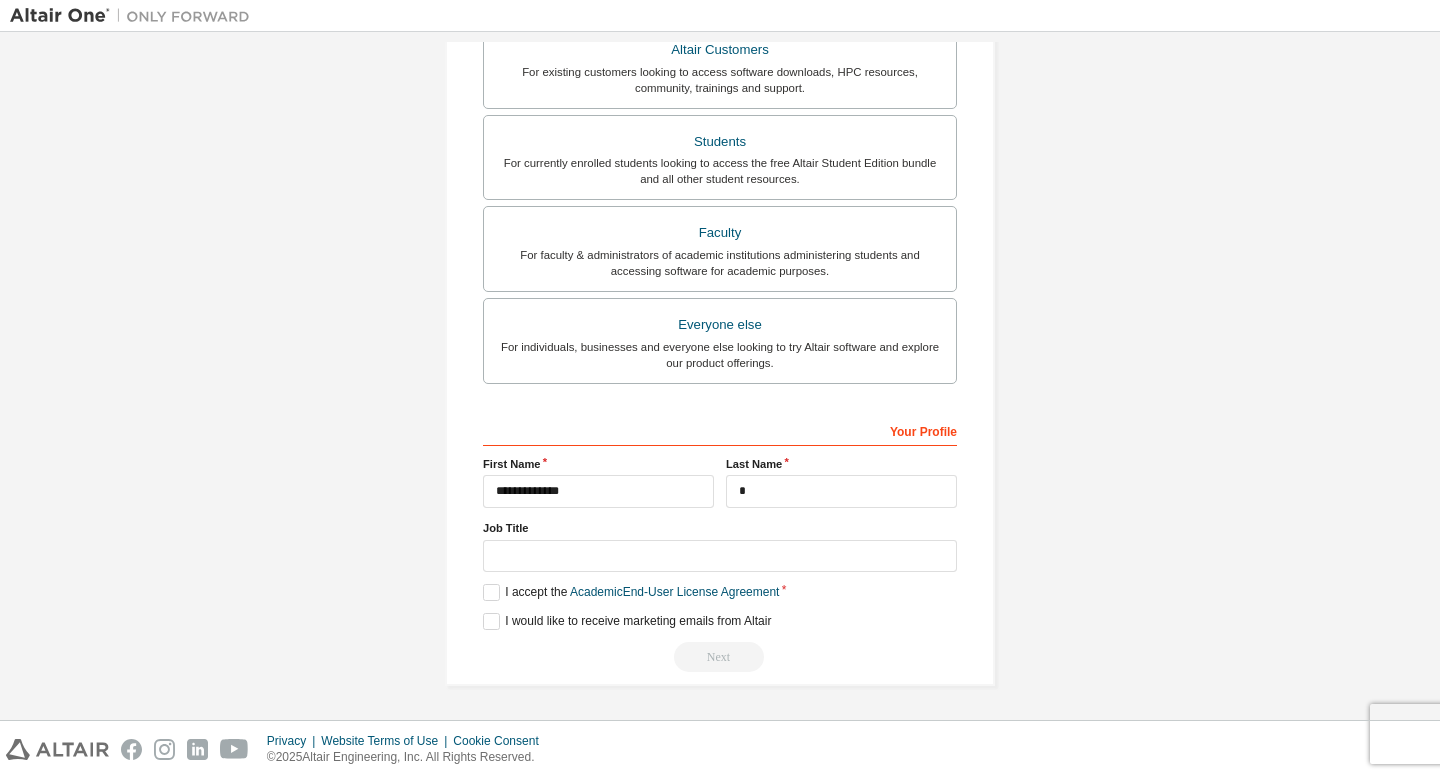click on "Next" at bounding box center (720, 657) 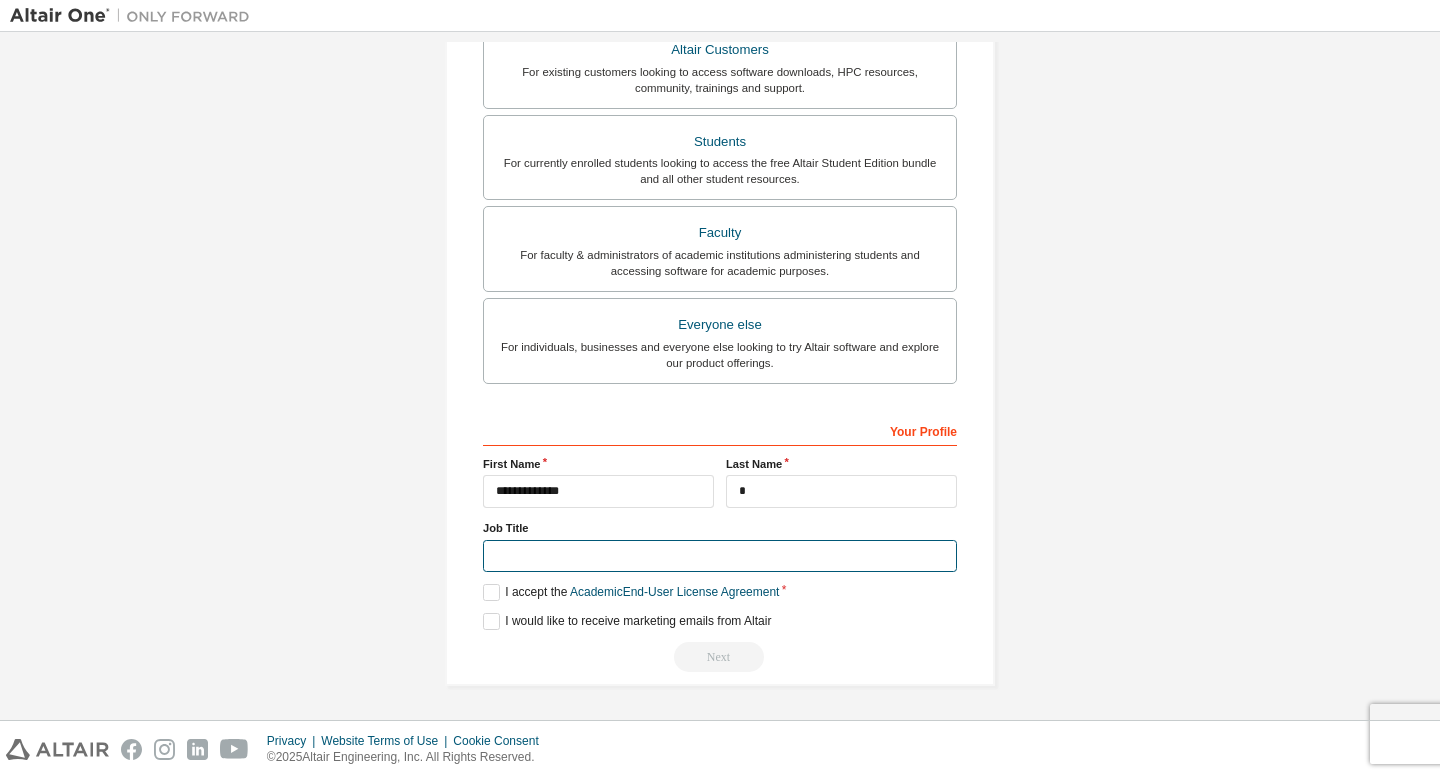 click at bounding box center (720, 556) 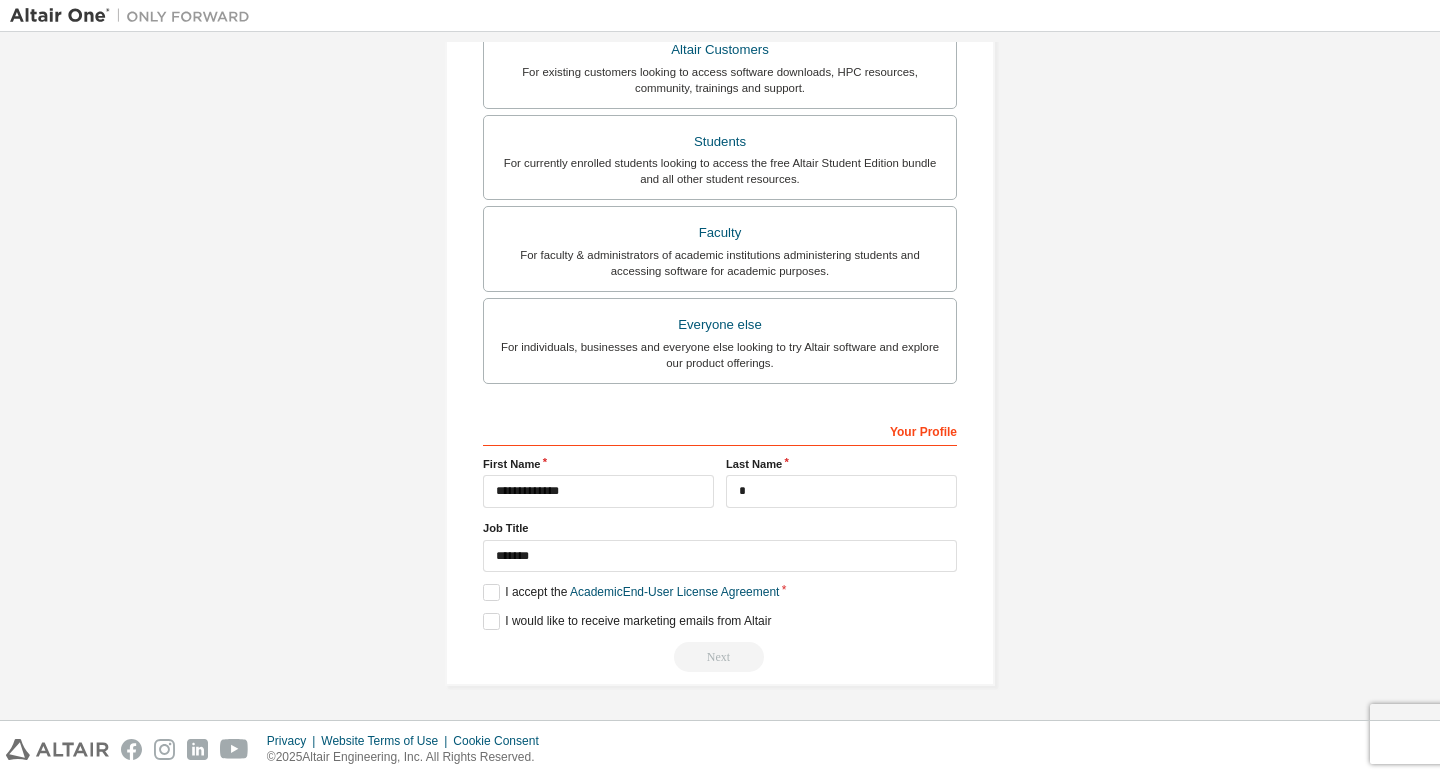 click on "Next" at bounding box center (720, 657) 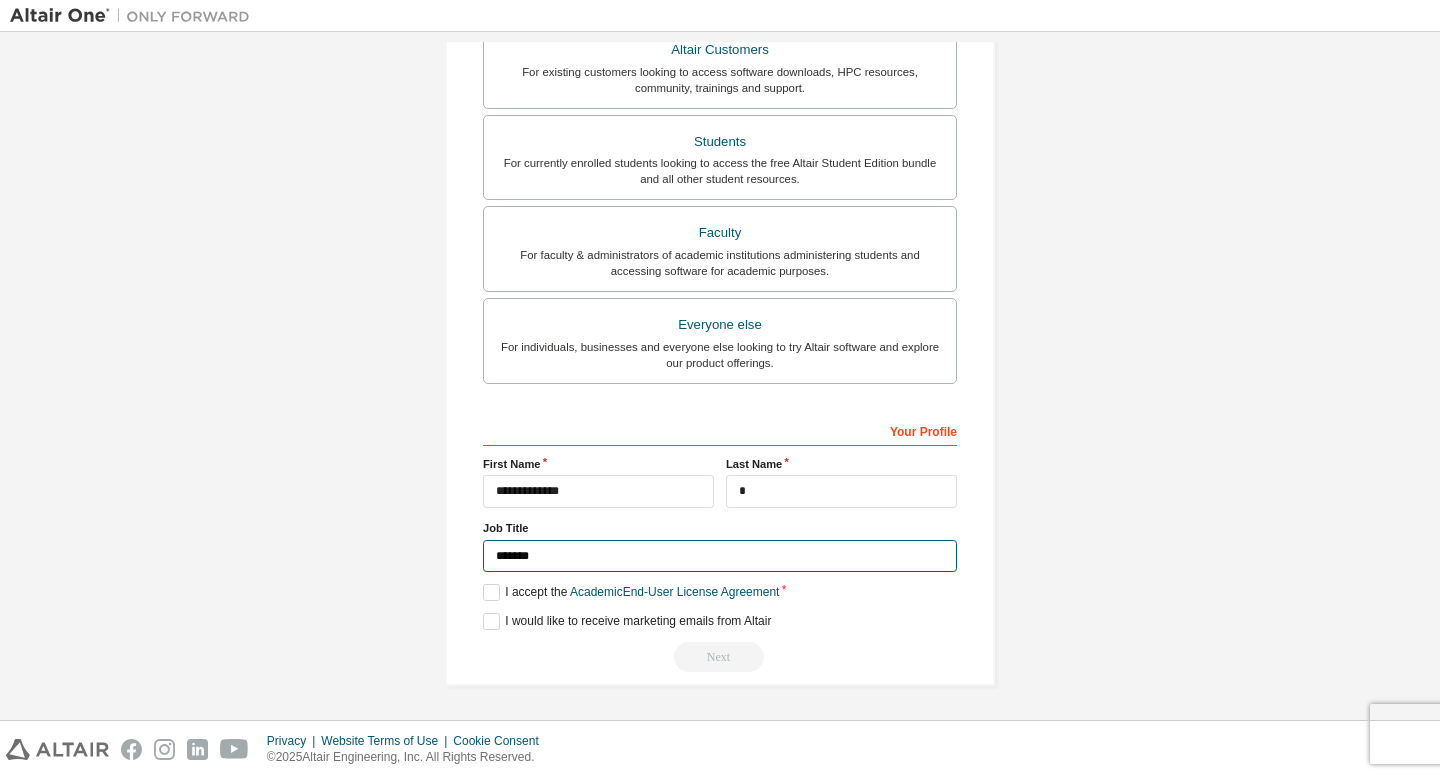 click on "*******" at bounding box center [720, 556] 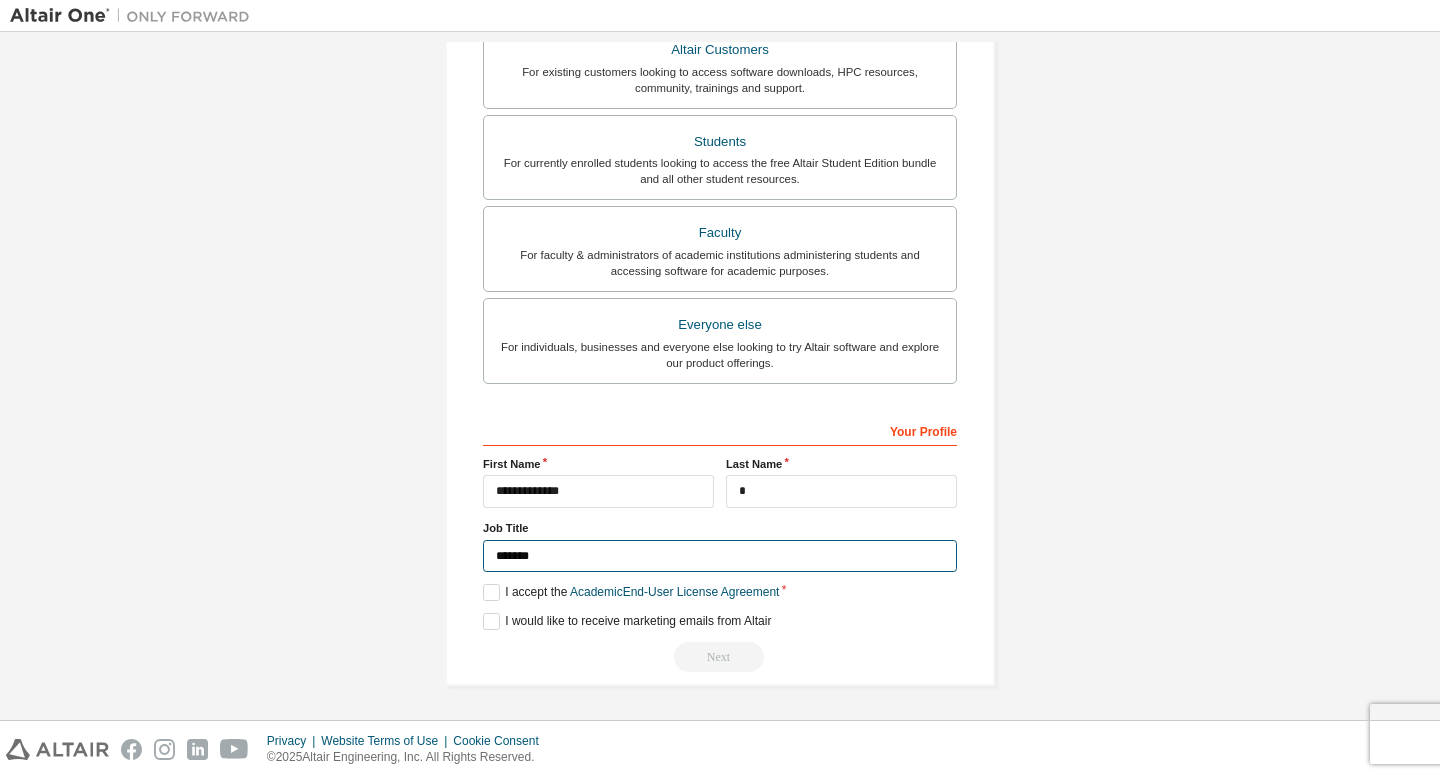 click on "*******" at bounding box center (720, 556) 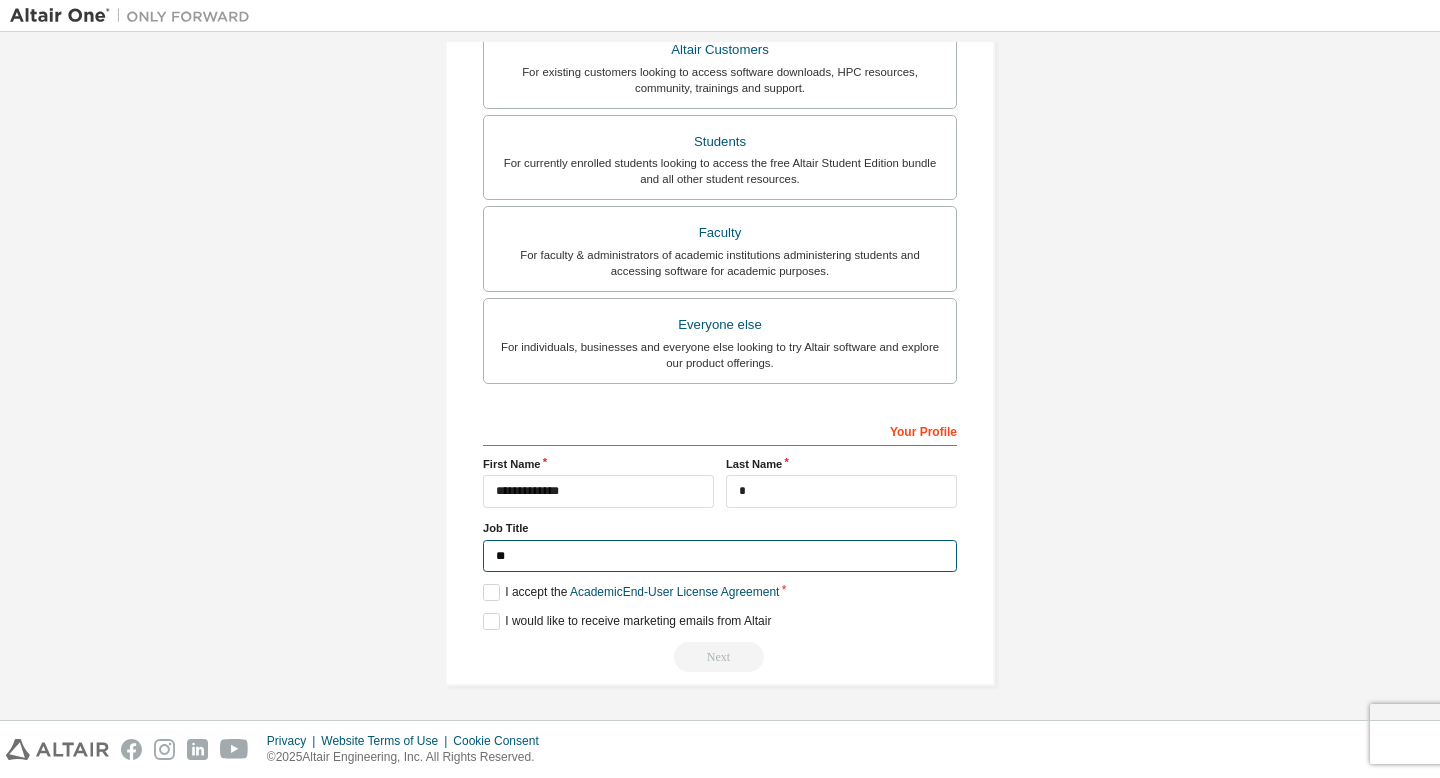 type on "*" 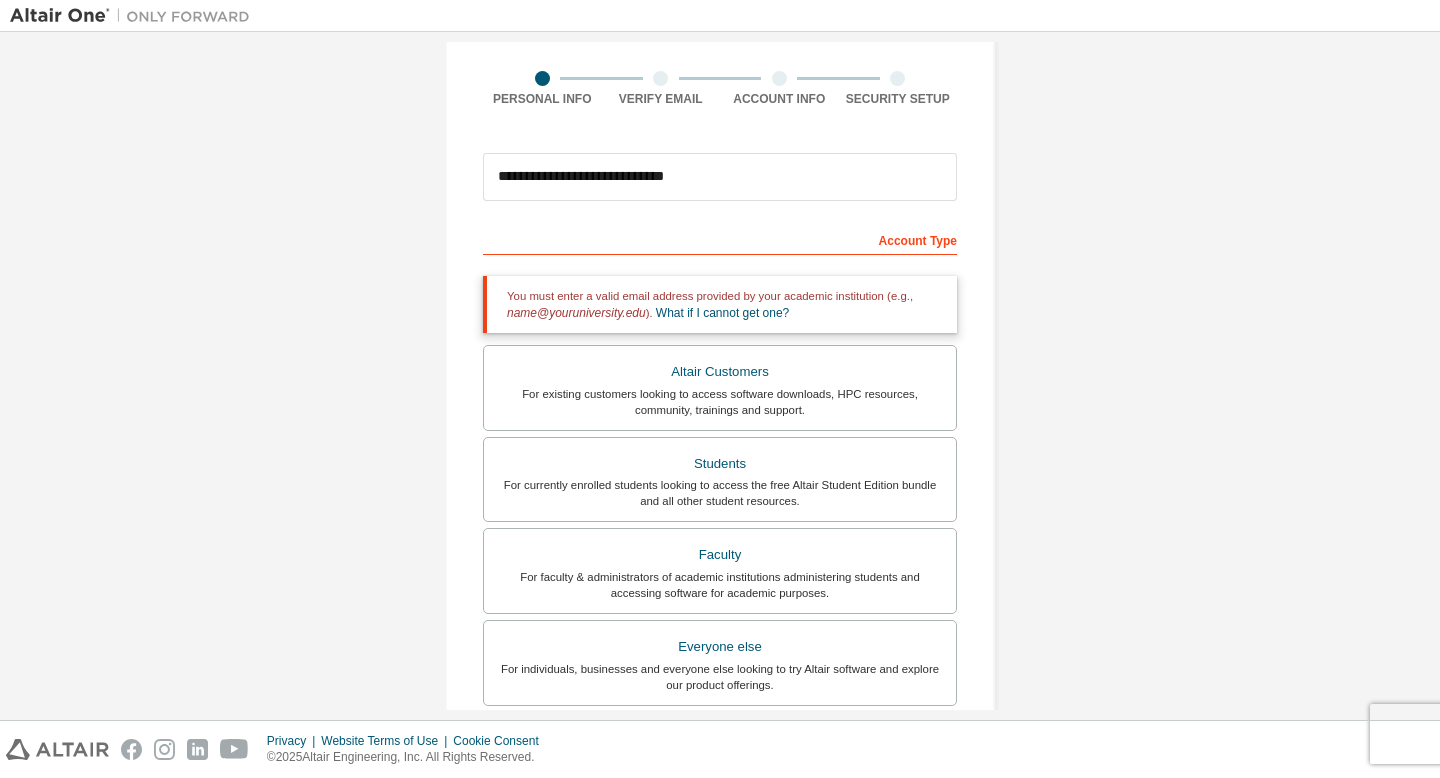 scroll, scrollTop: 0, scrollLeft: 0, axis: both 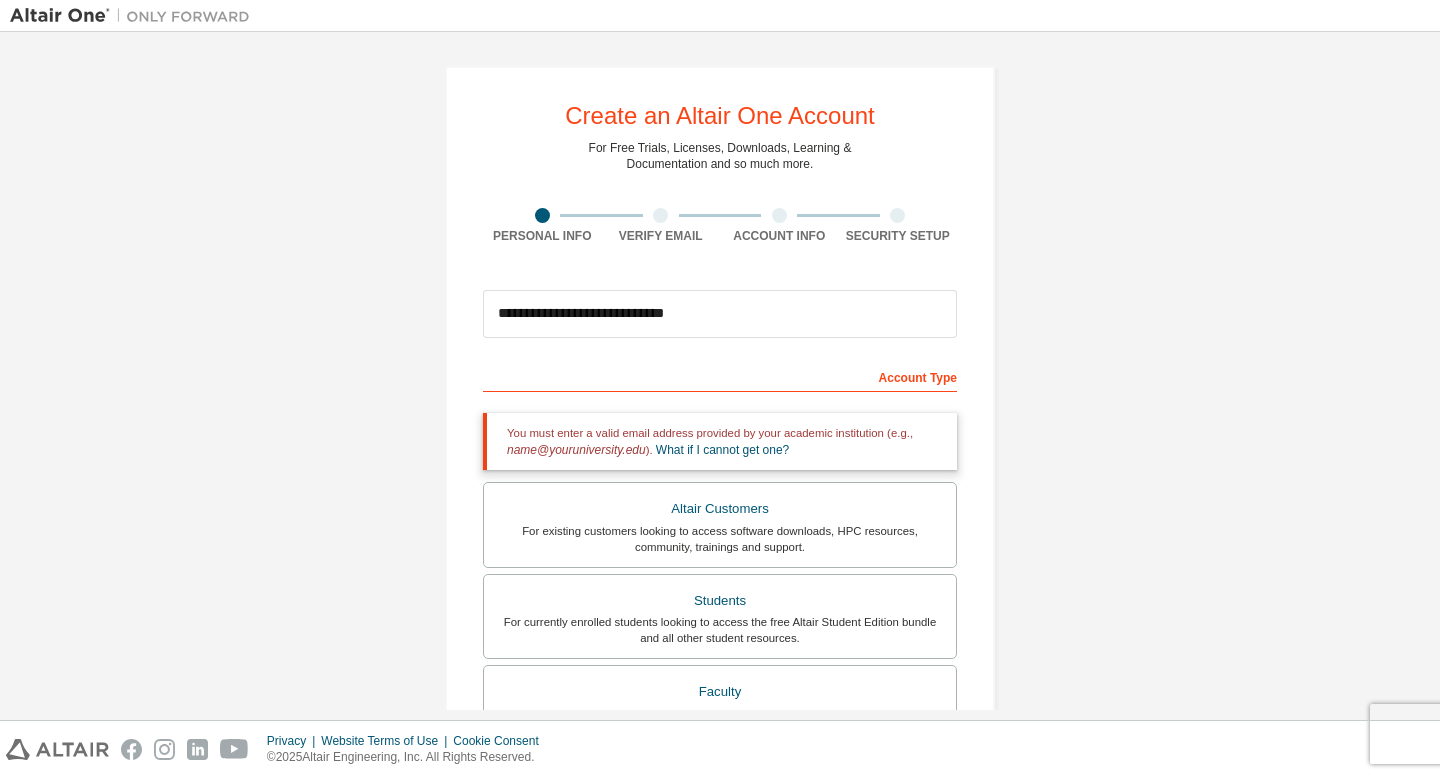 type 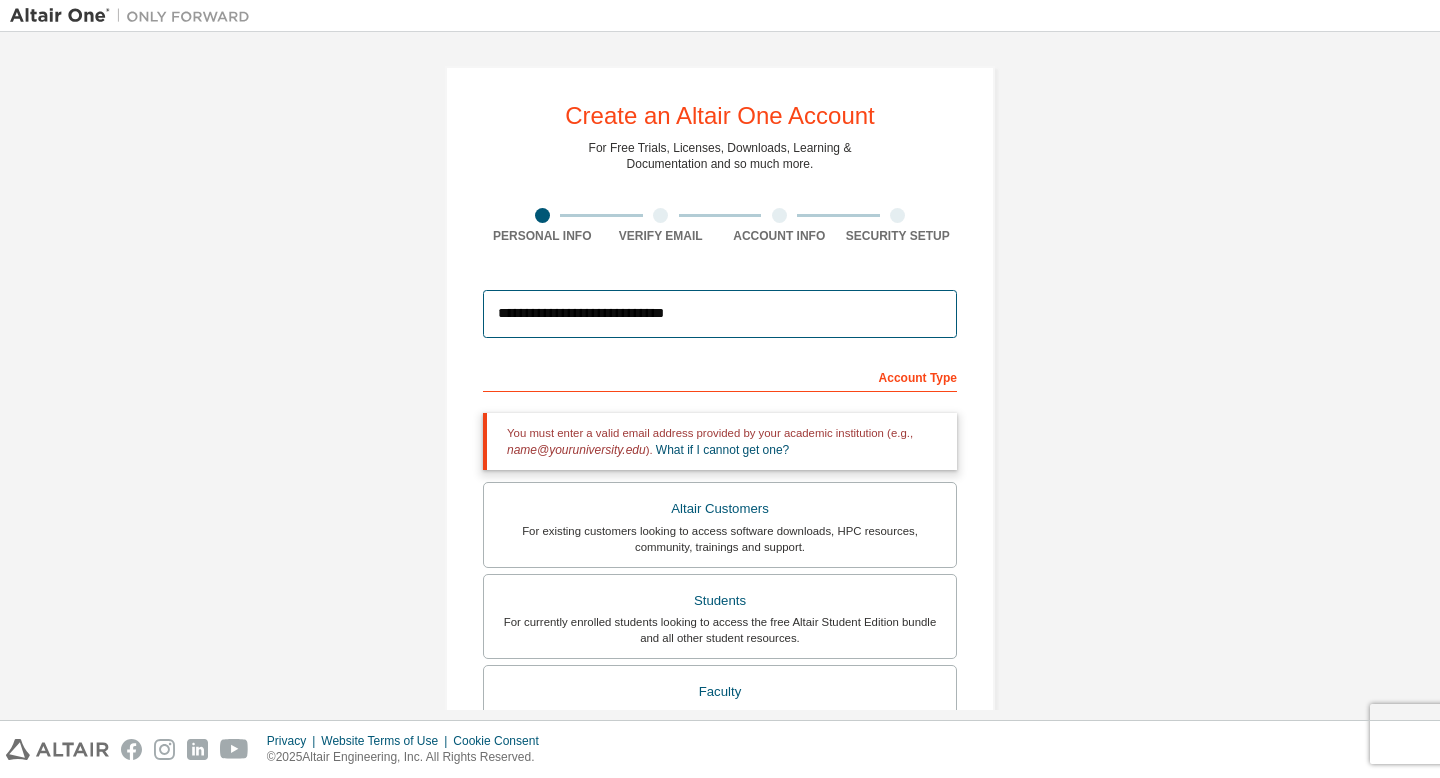 click on "**********" at bounding box center (720, 314) 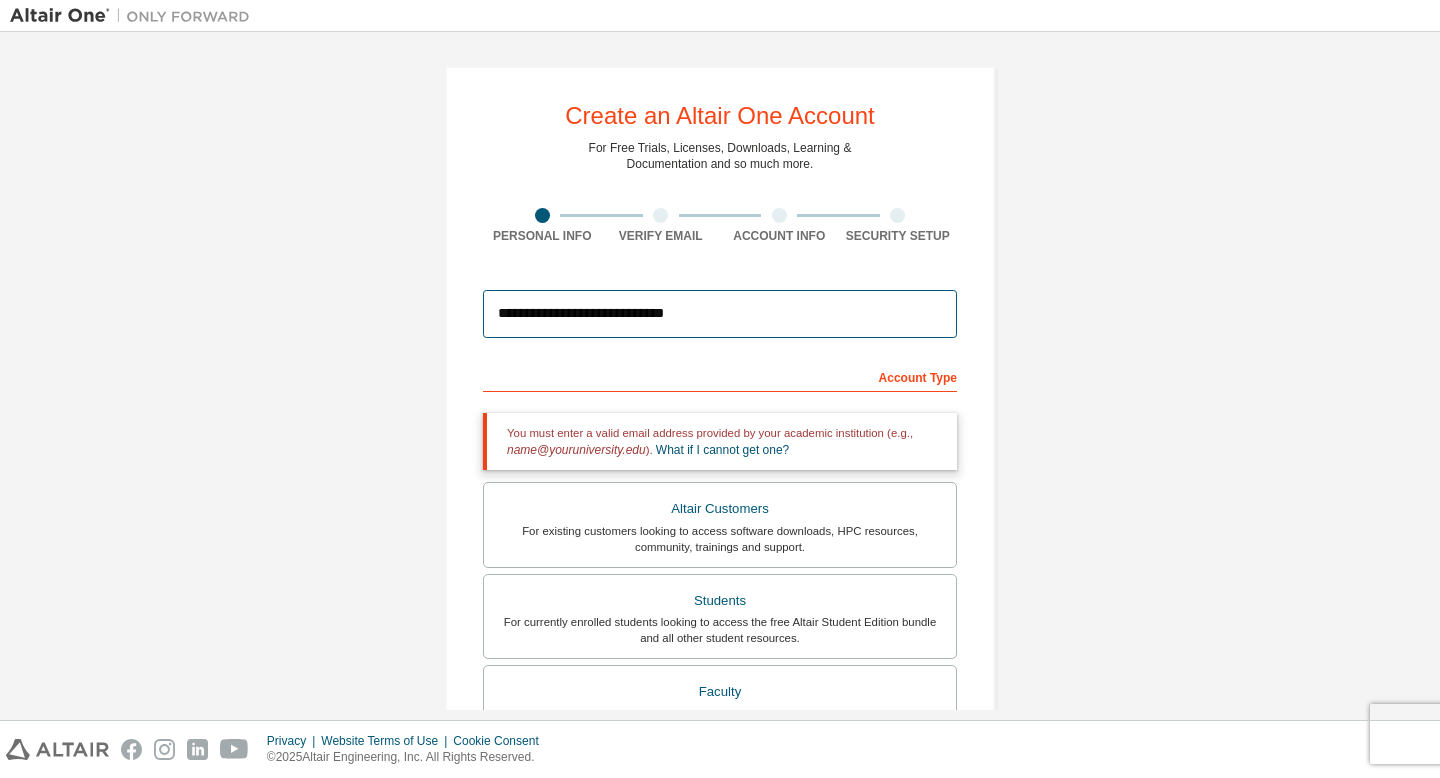 click on "**********" at bounding box center (720, 314) 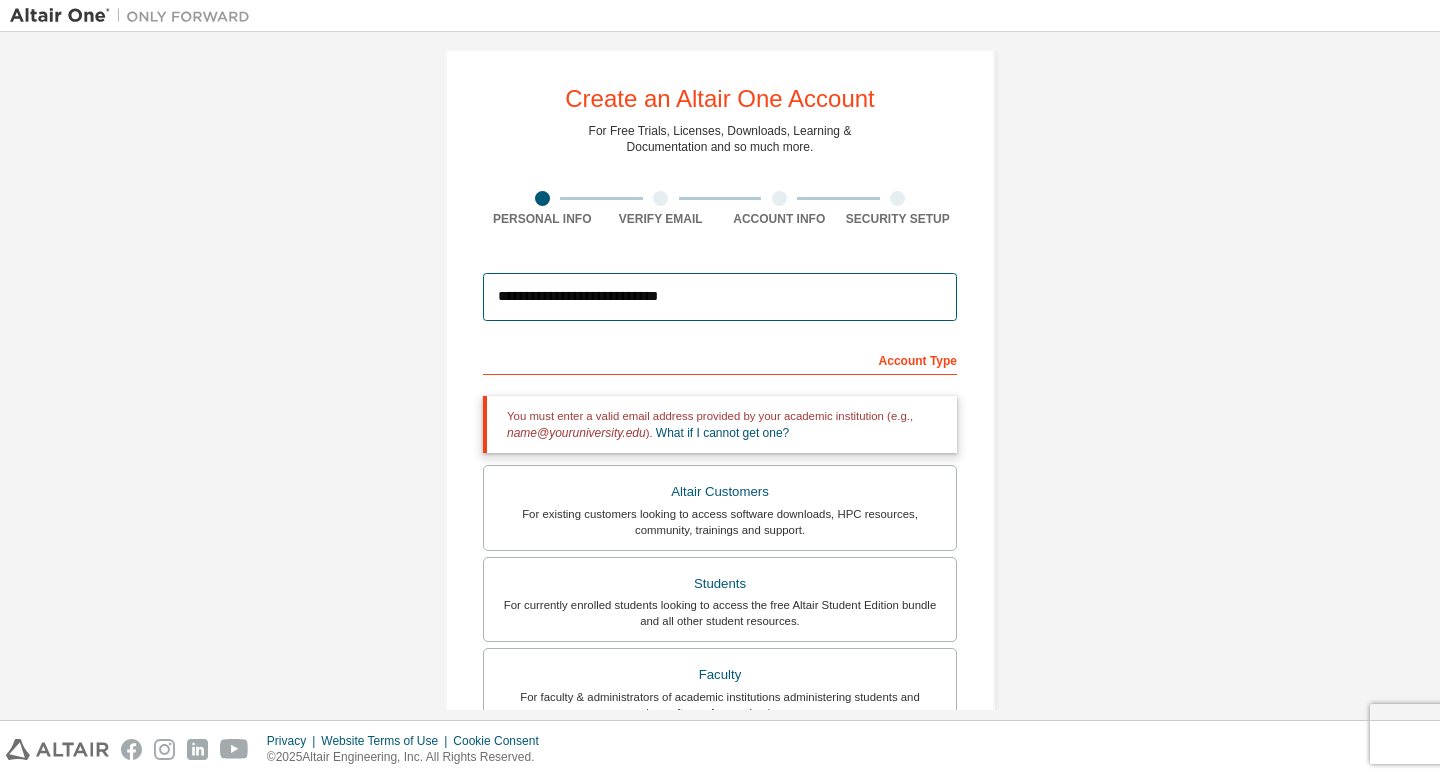 scroll, scrollTop: 0, scrollLeft: 0, axis: both 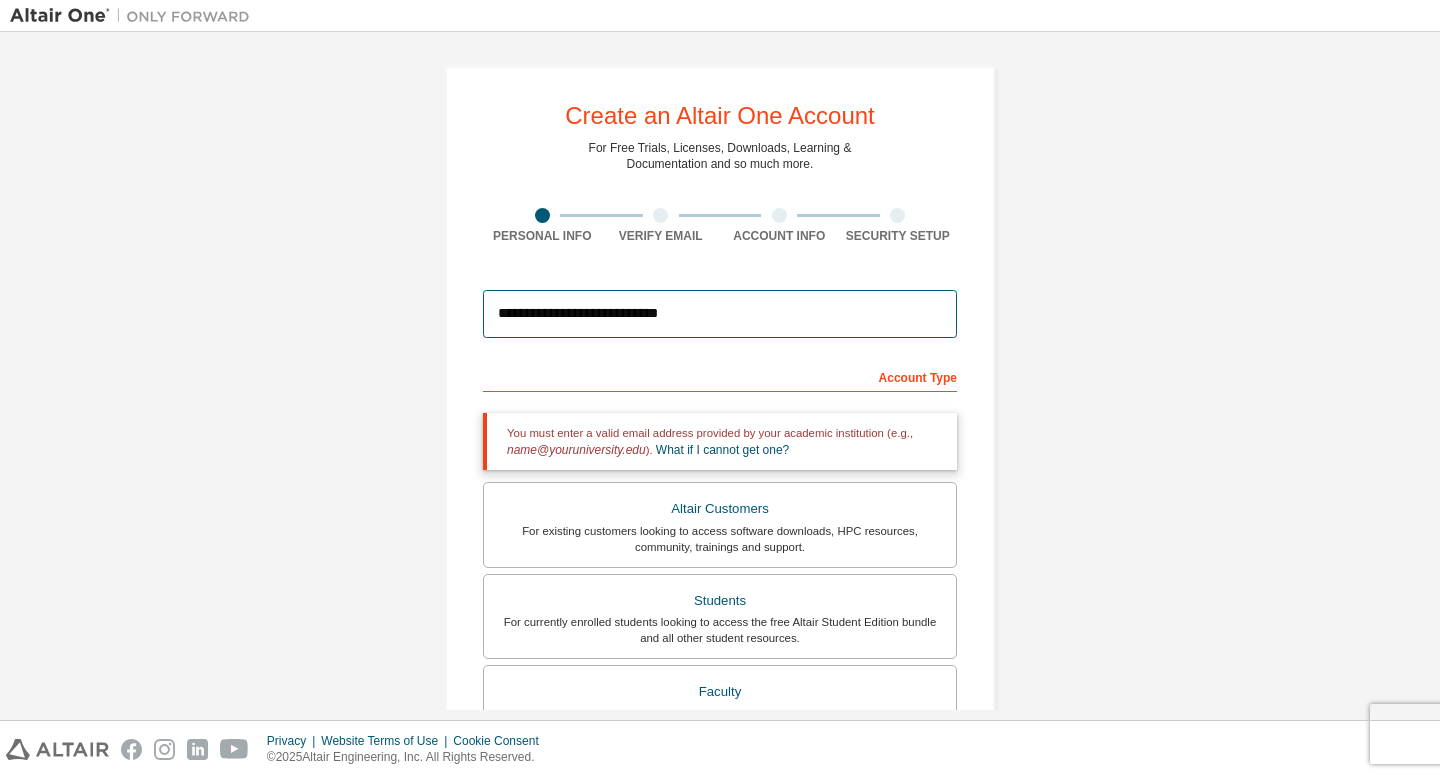 click on "**********" at bounding box center (720, 314) 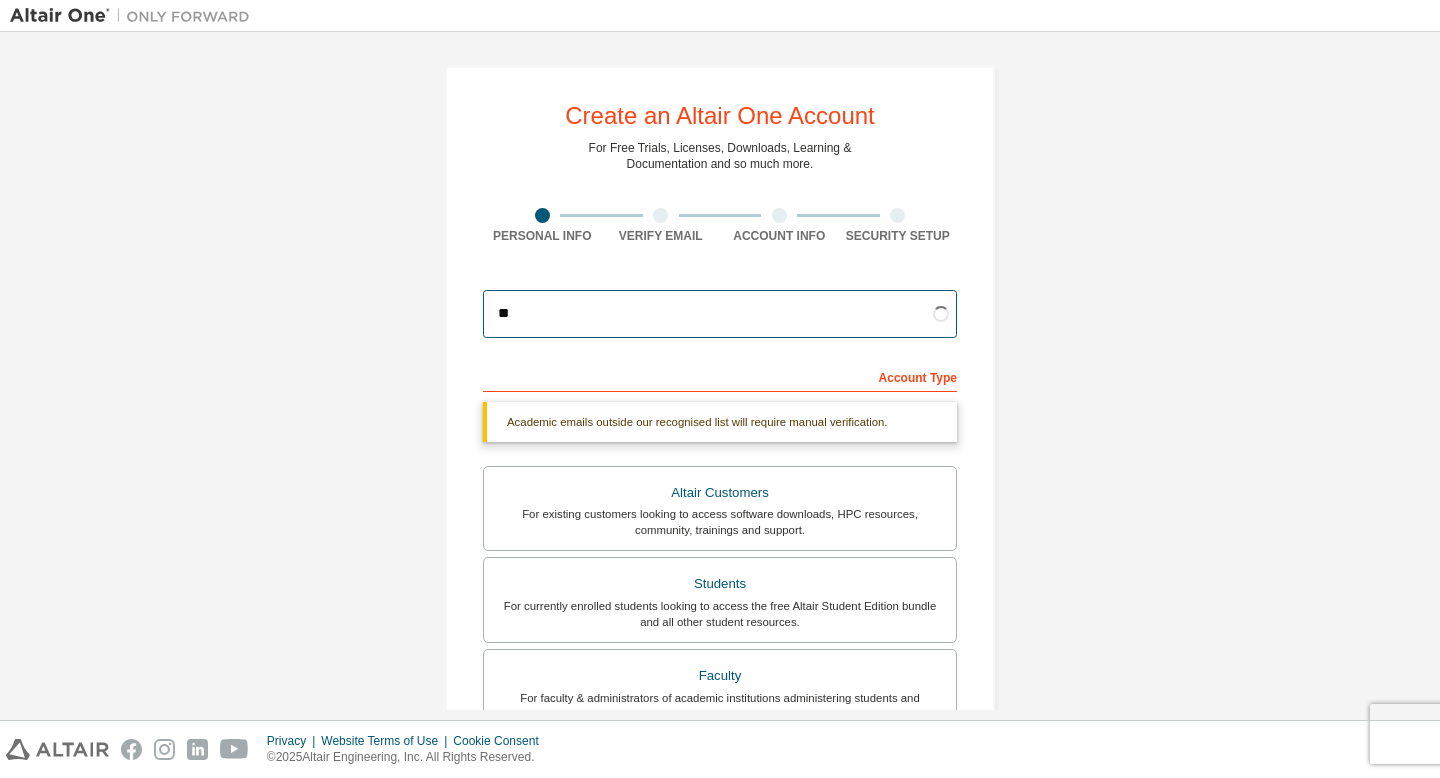 type on "*" 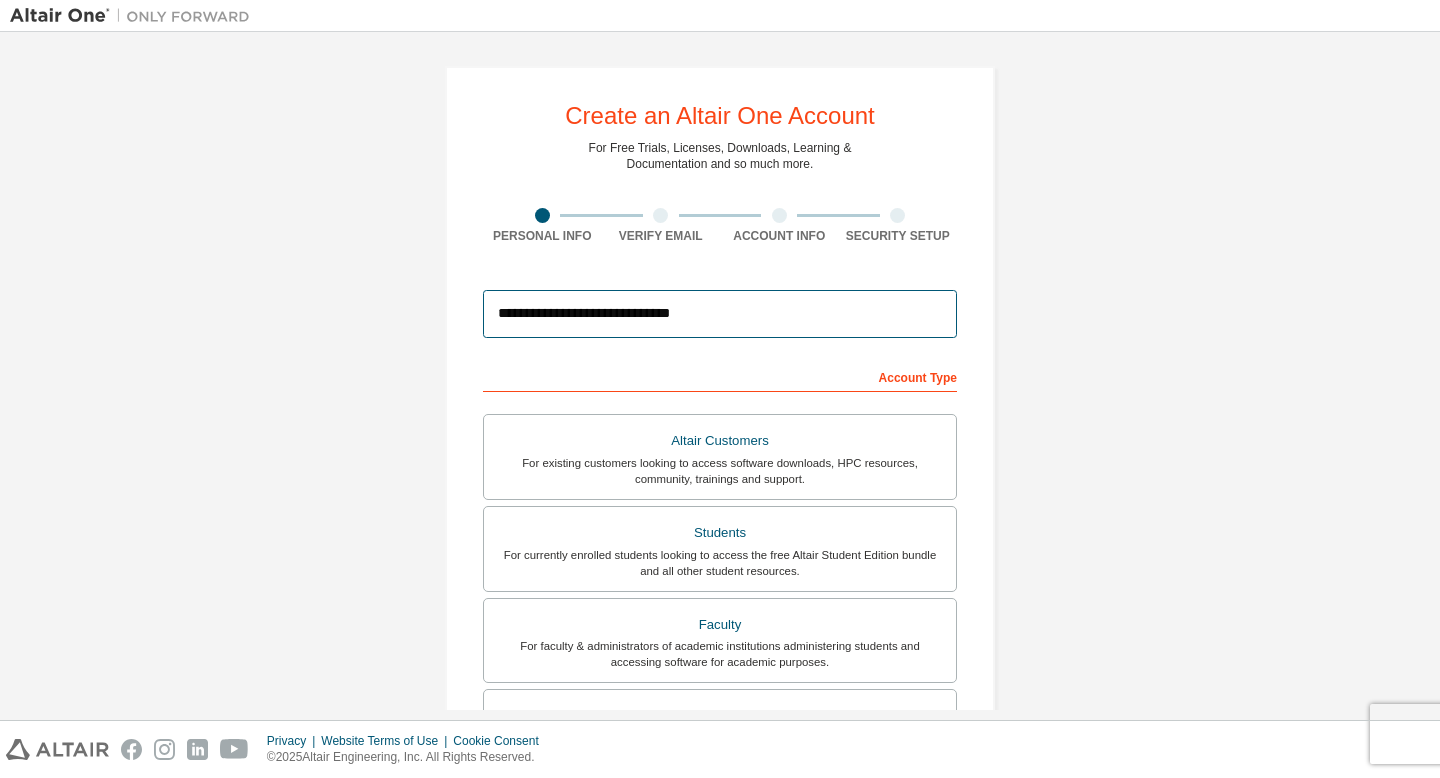 click on "**********" at bounding box center [720, 314] 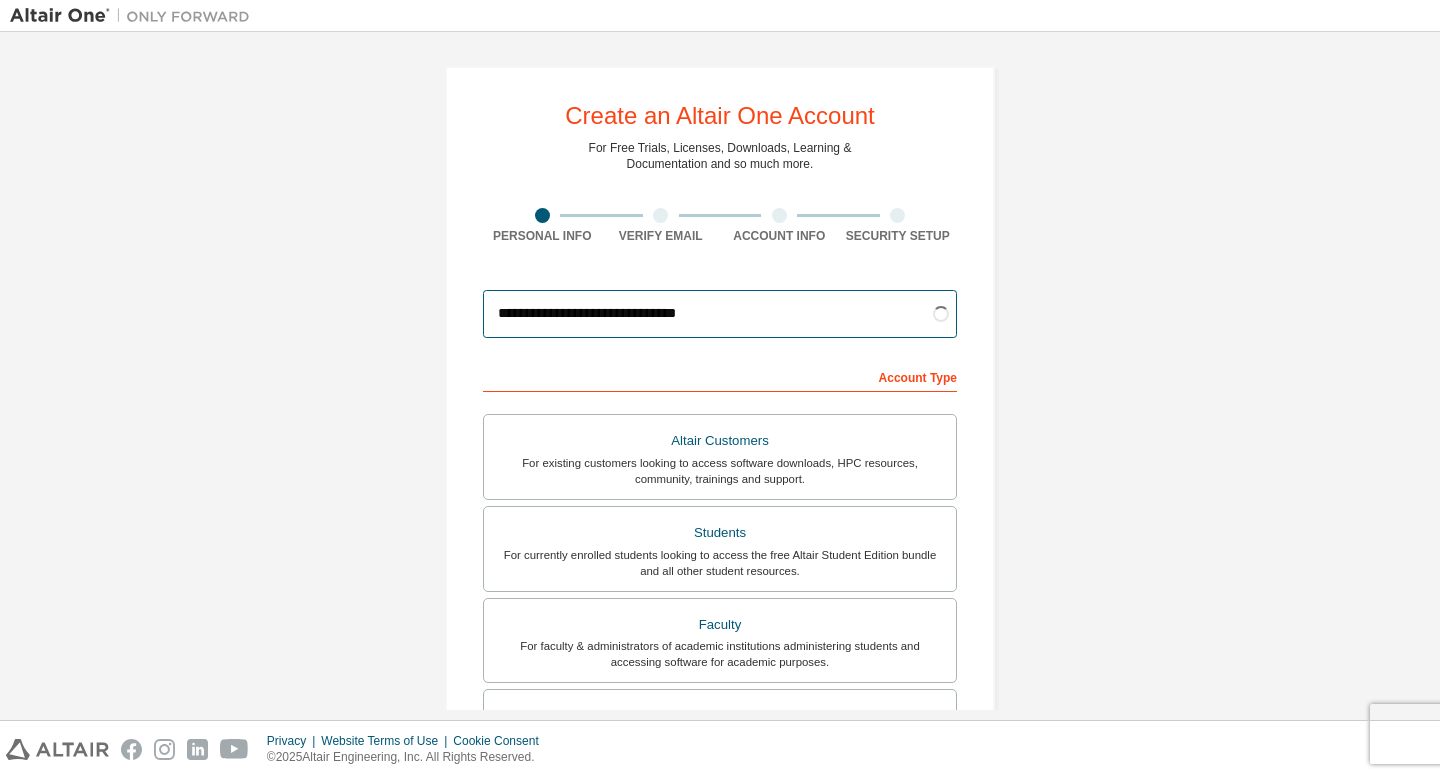 type on "**********" 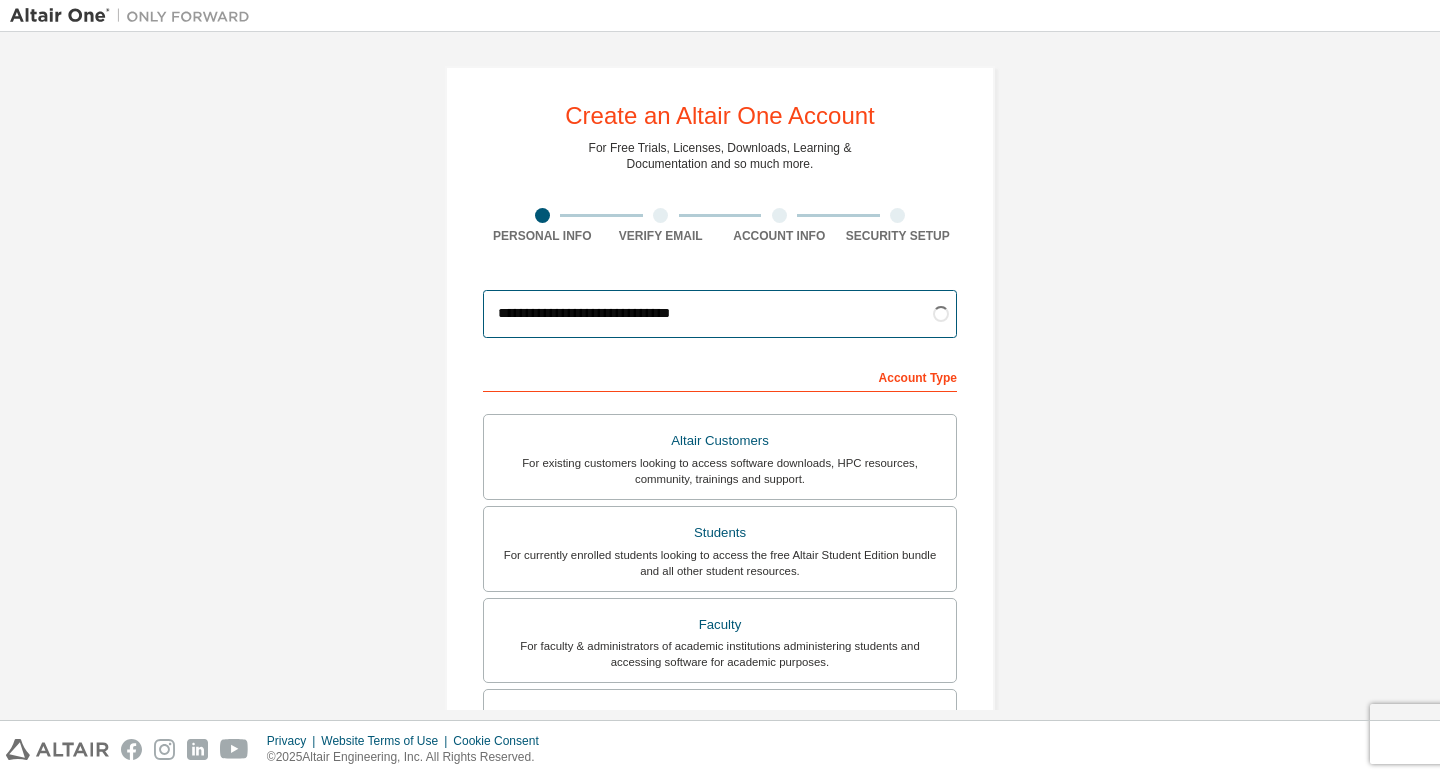 click on "**********" at bounding box center [720, 314] 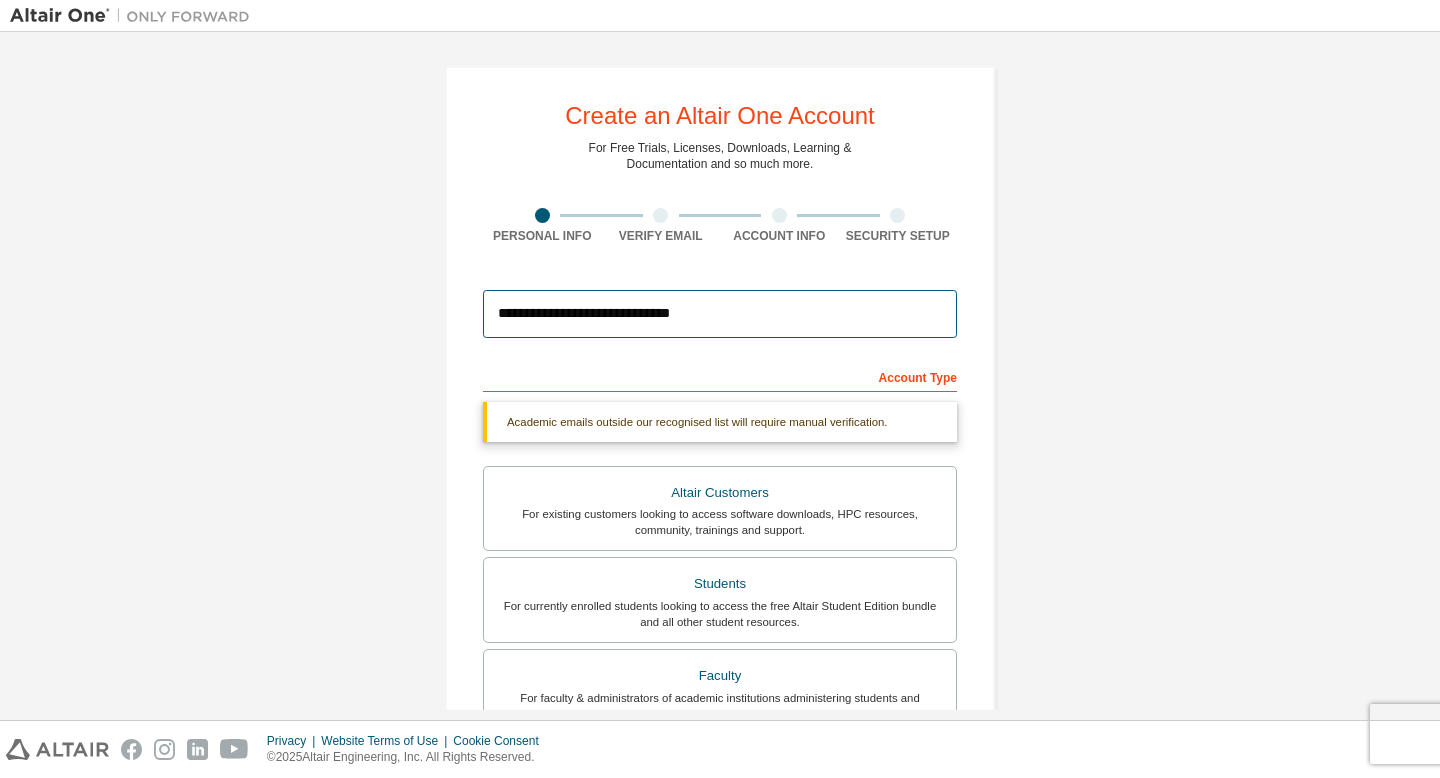 click on "**********" at bounding box center [720, 314] 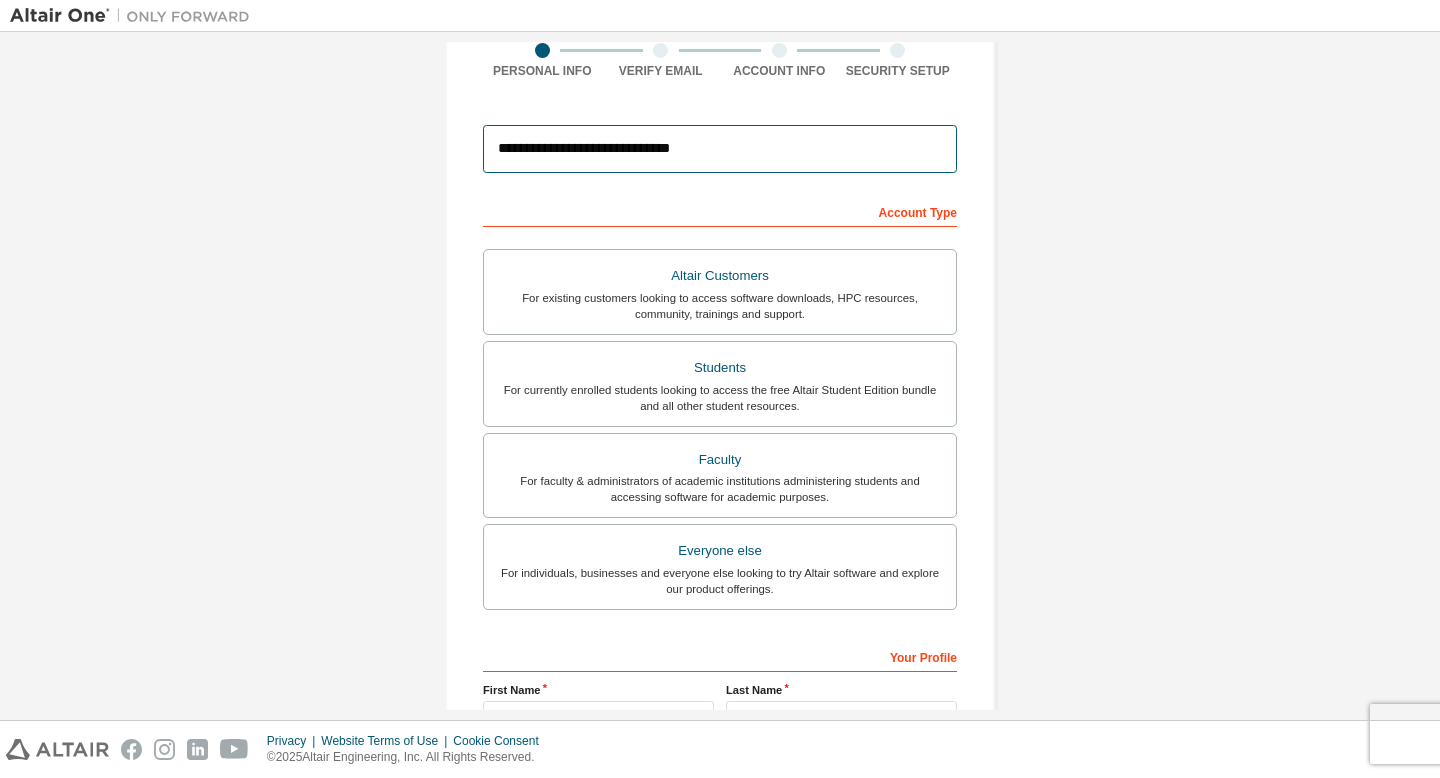 scroll, scrollTop: 391, scrollLeft: 0, axis: vertical 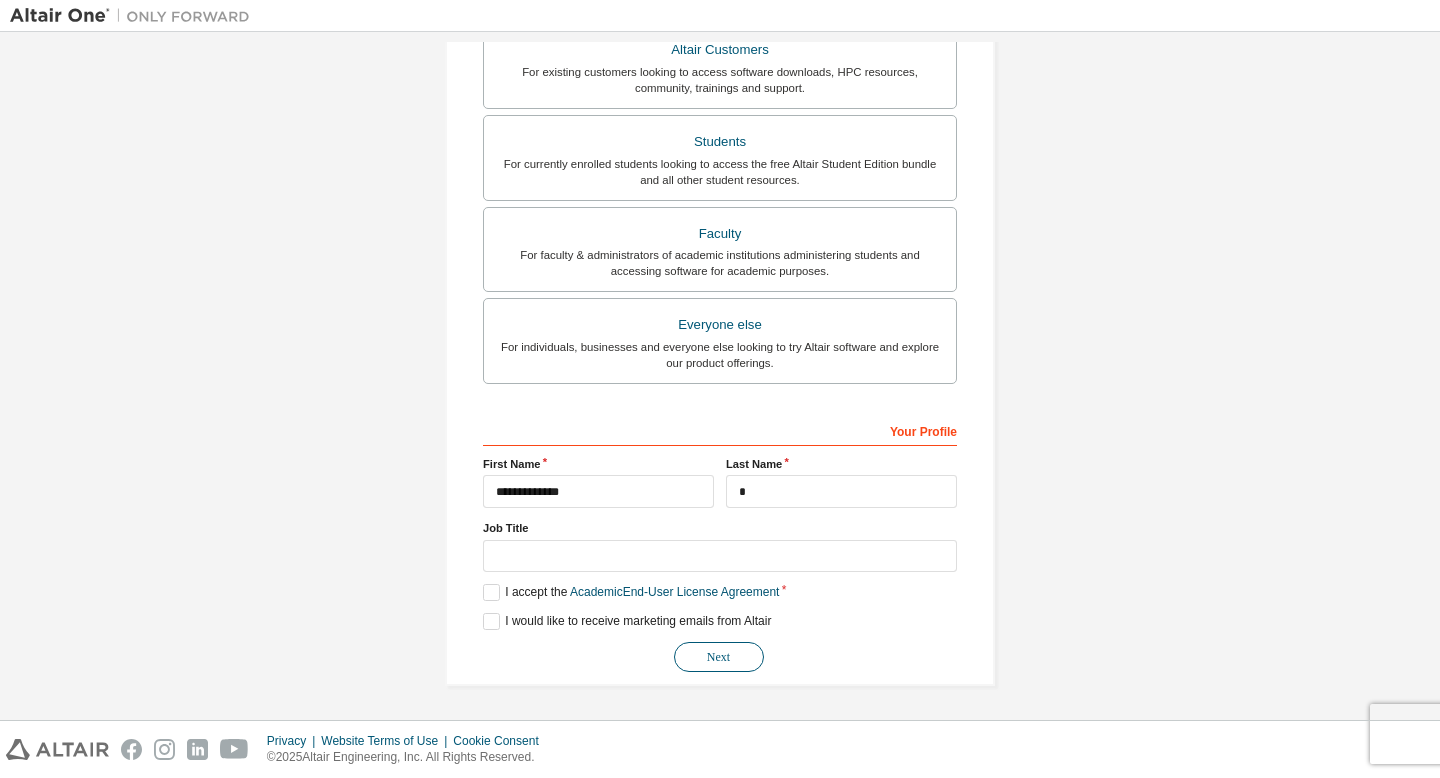 click on "Next" at bounding box center (719, 657) 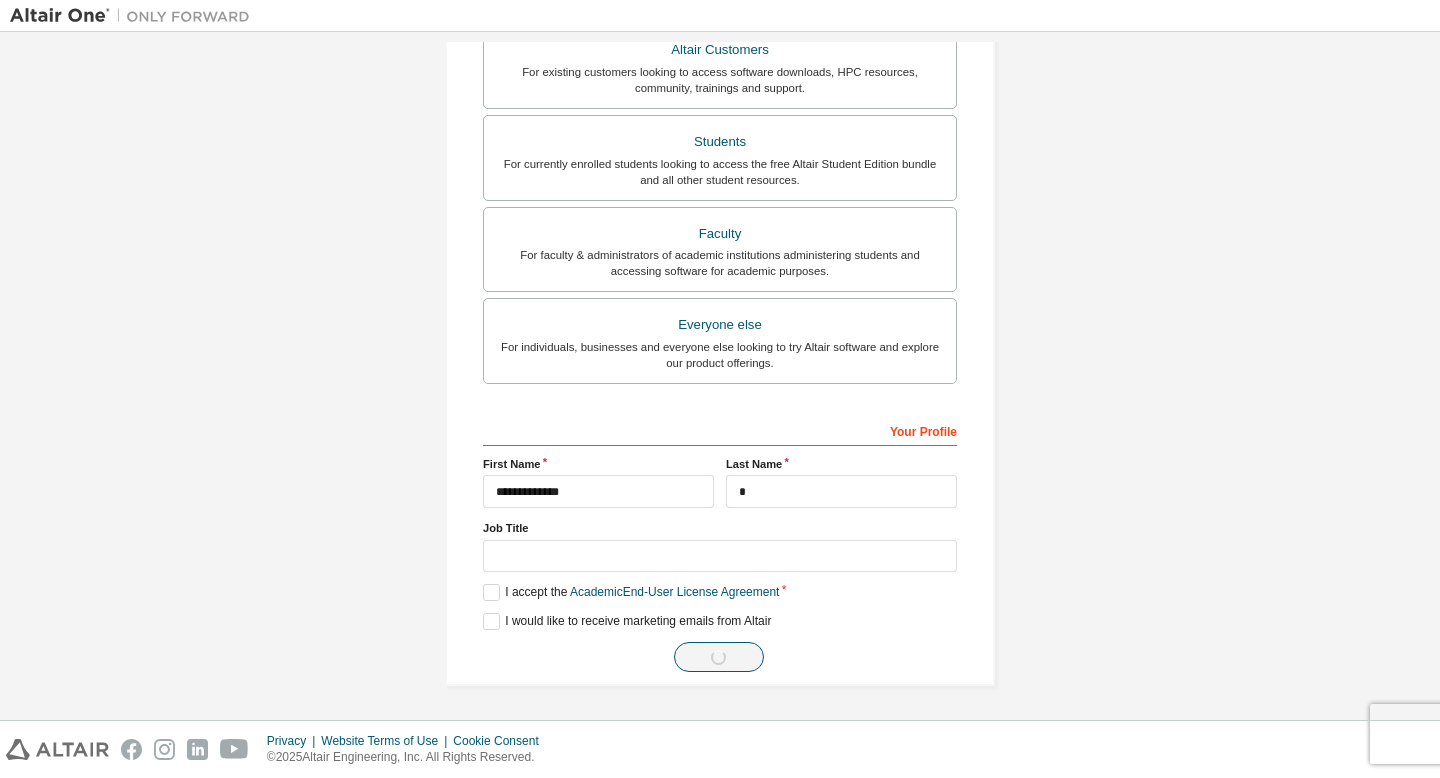 scroll, scrollTop: 0, scrollLeft: 0, axis: both 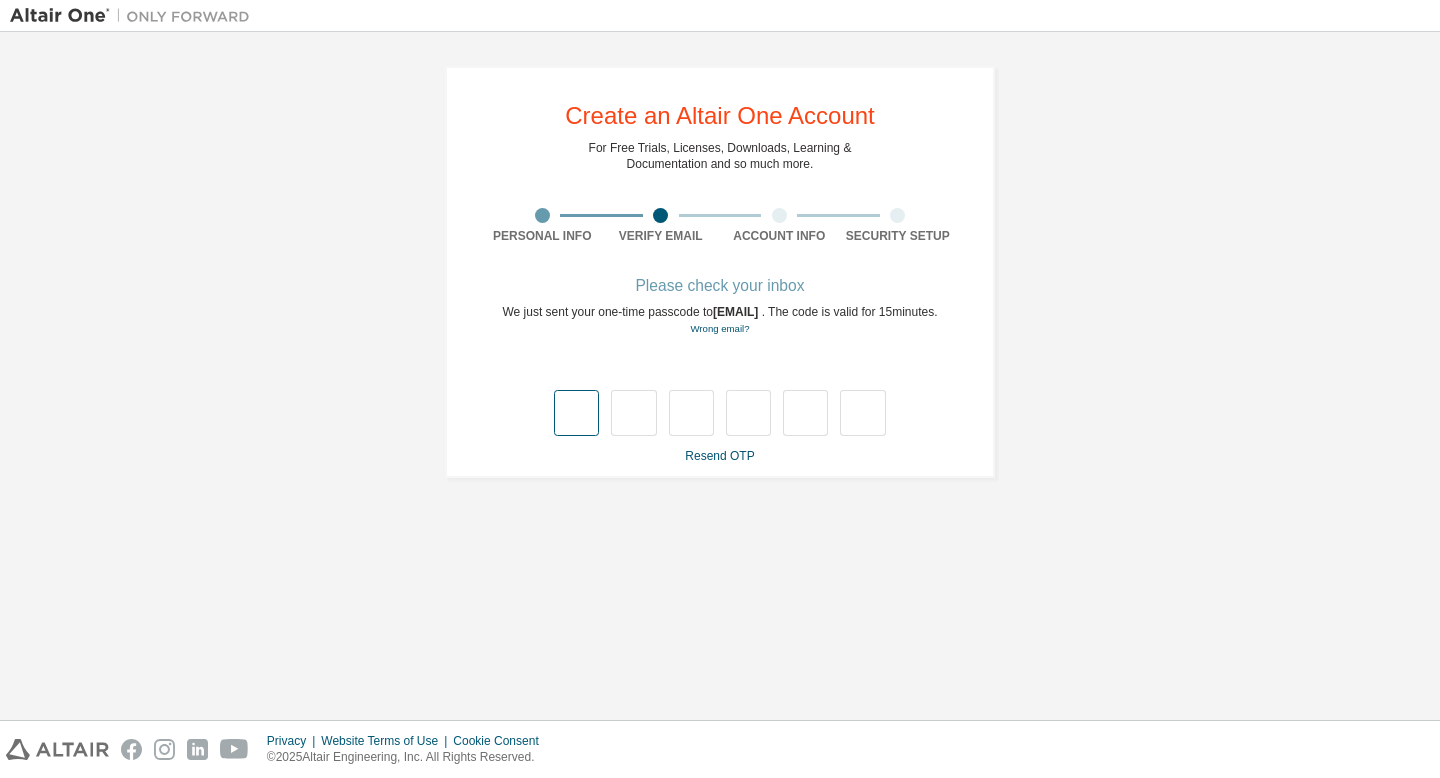 type on "*" 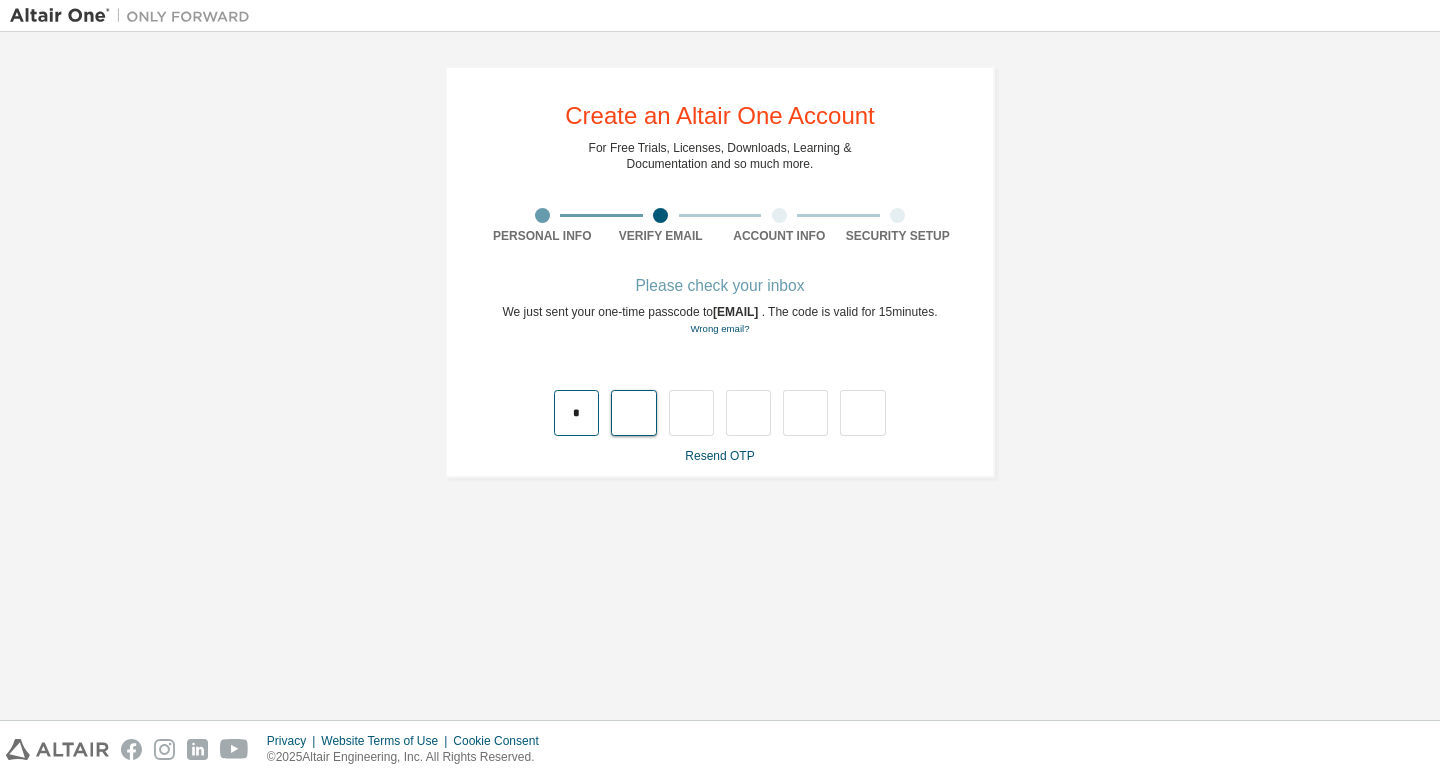 type on "*" 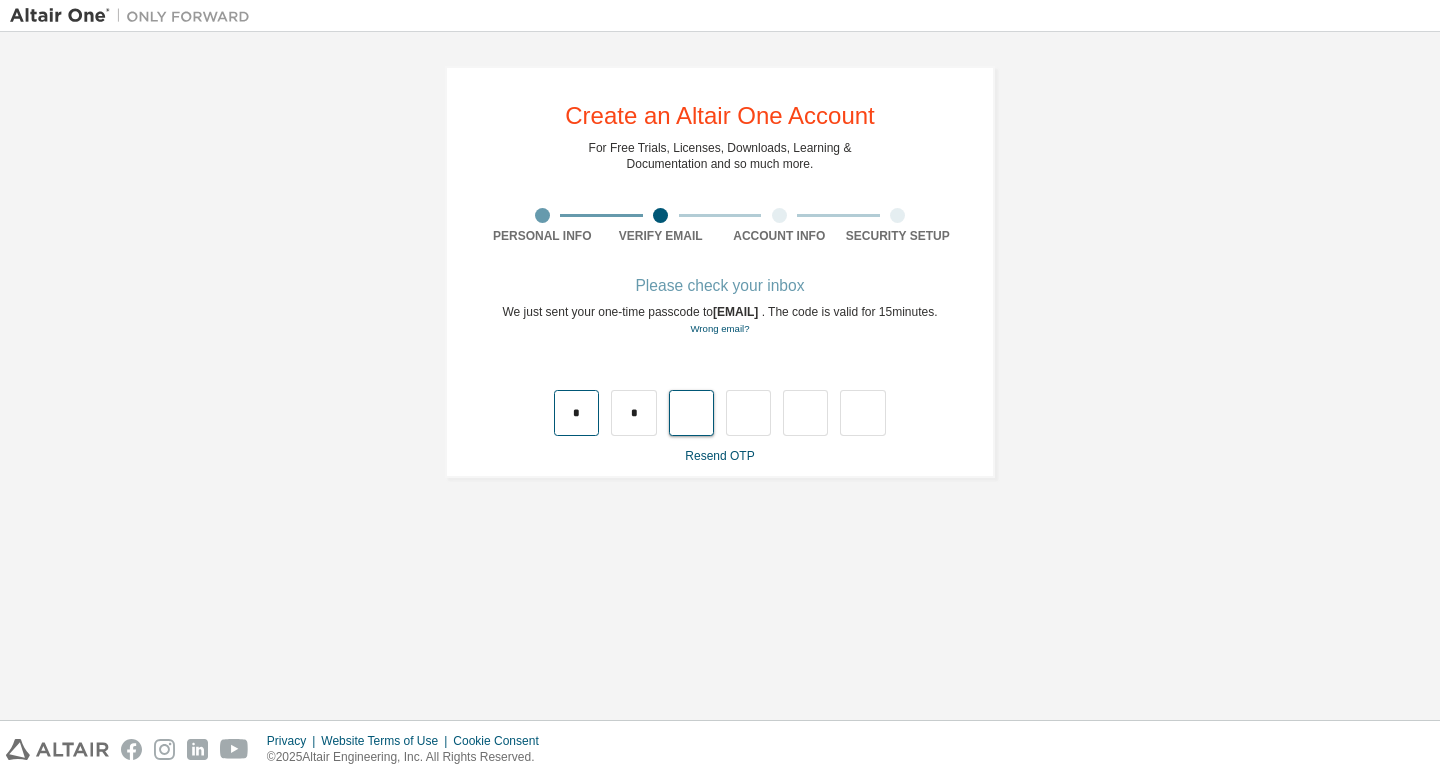 type on "*" 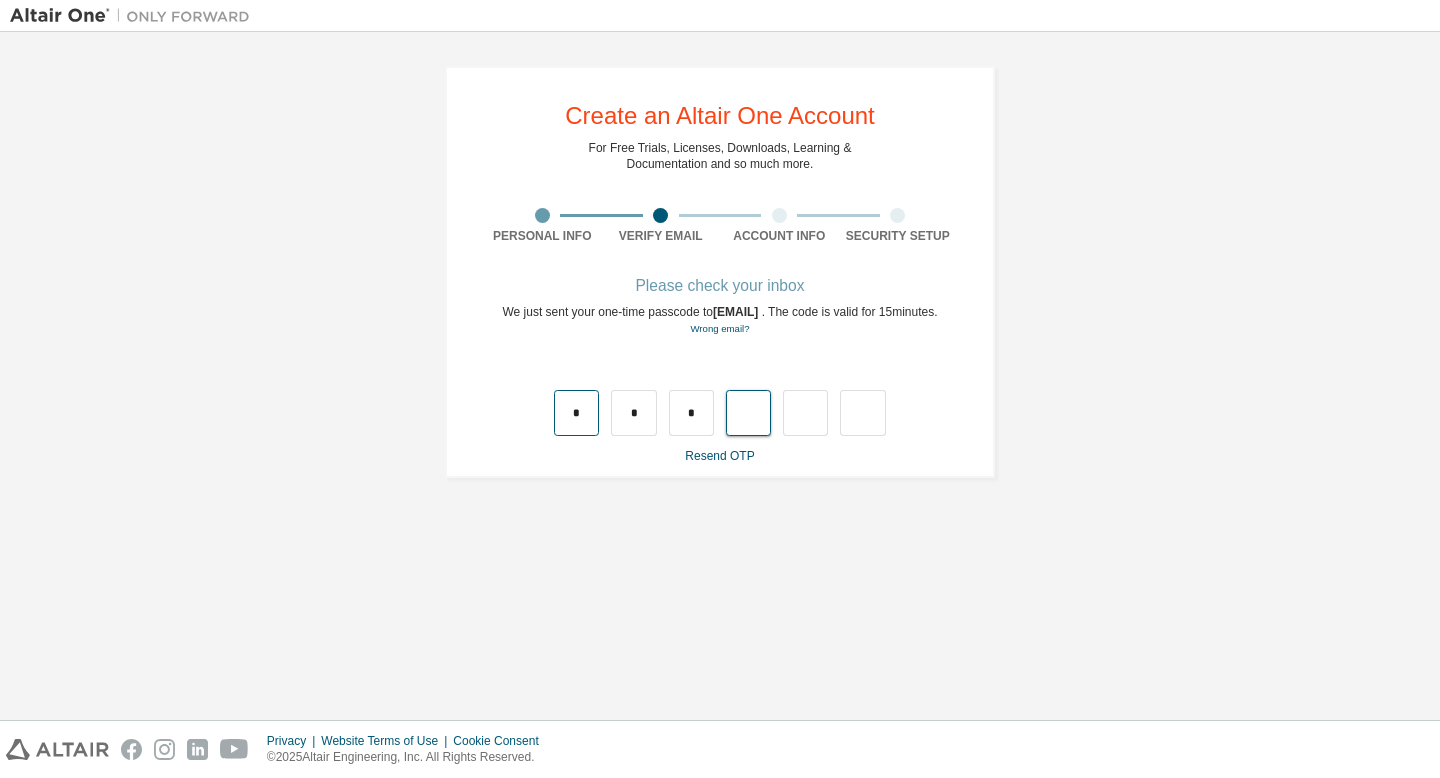 type on "*" 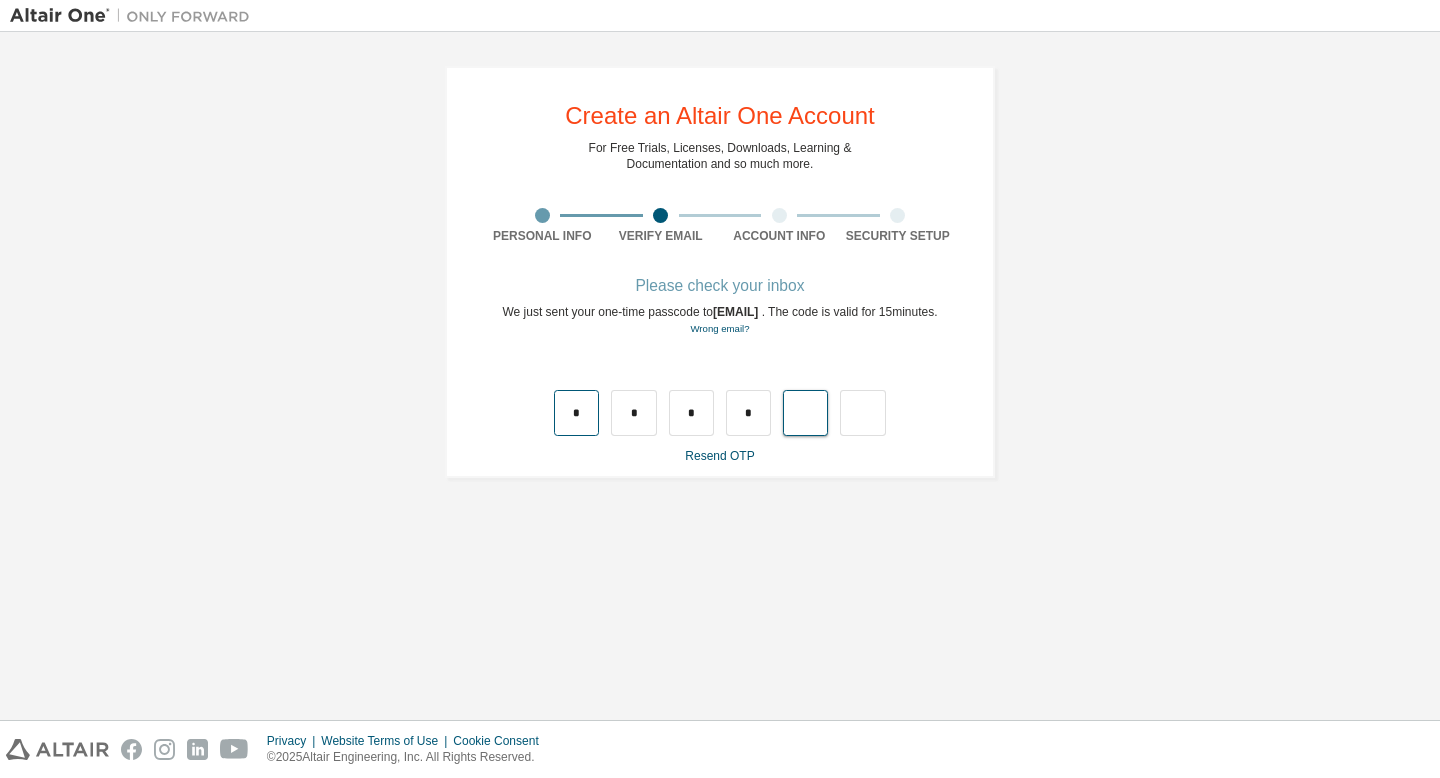 type on "*" 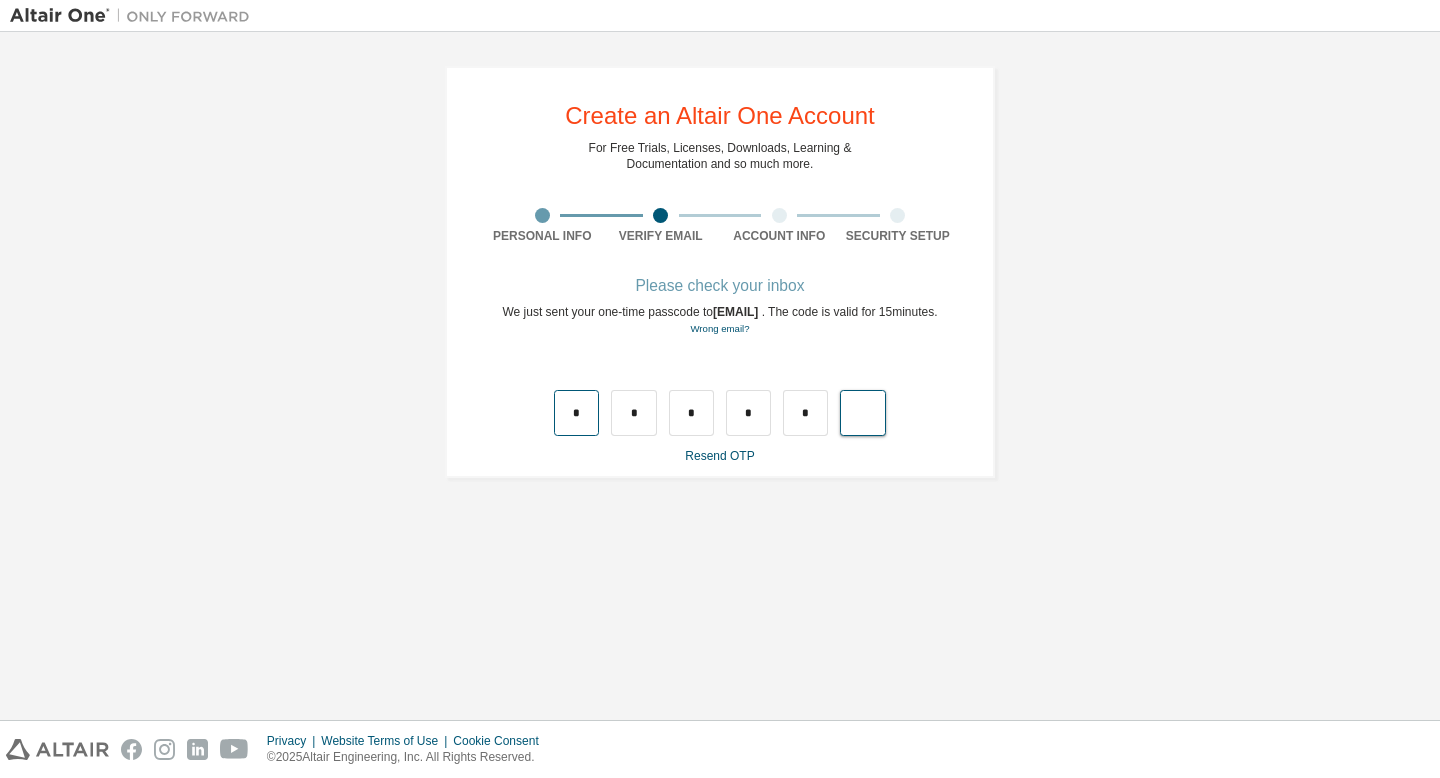 type on "*" 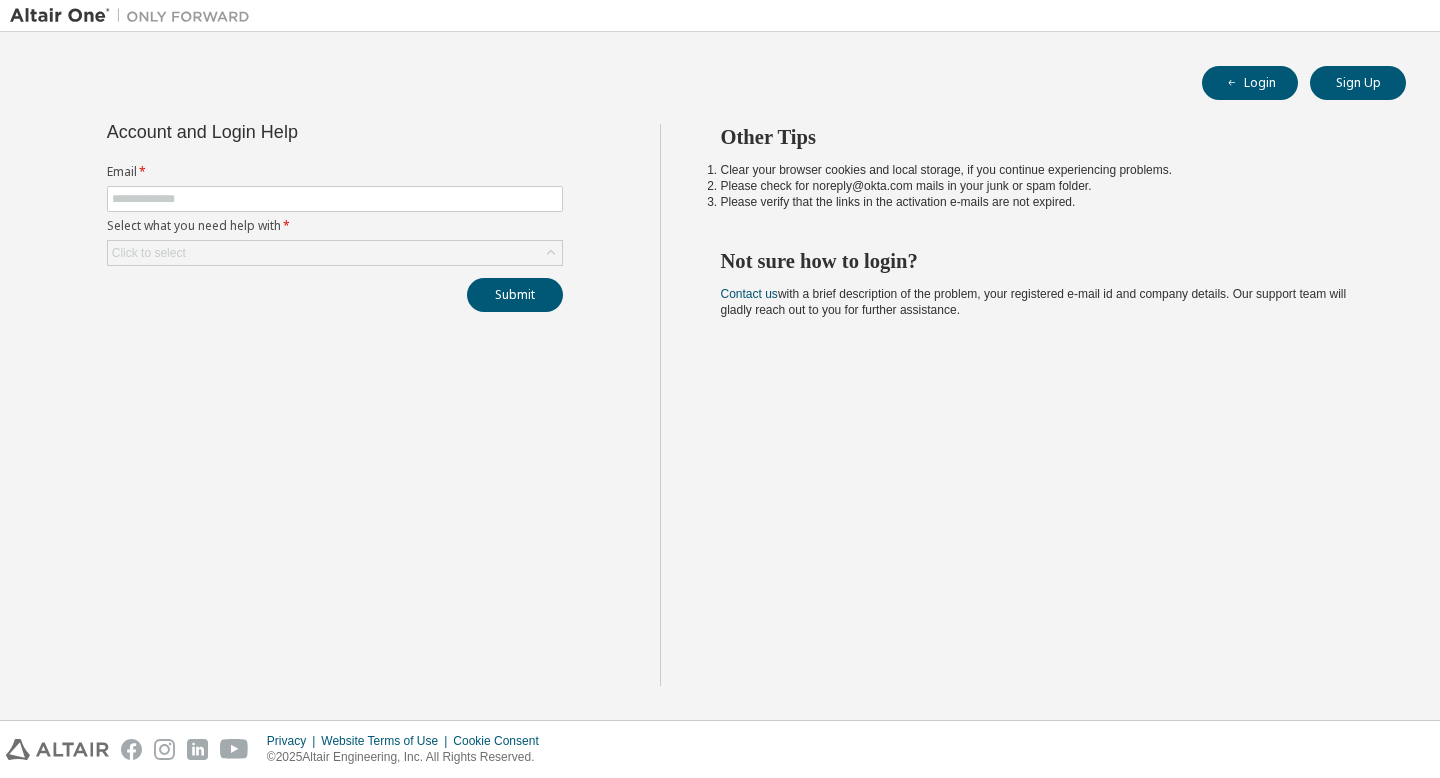 scroll, scrollTop: 0, scrollLeft: 0, axis: both 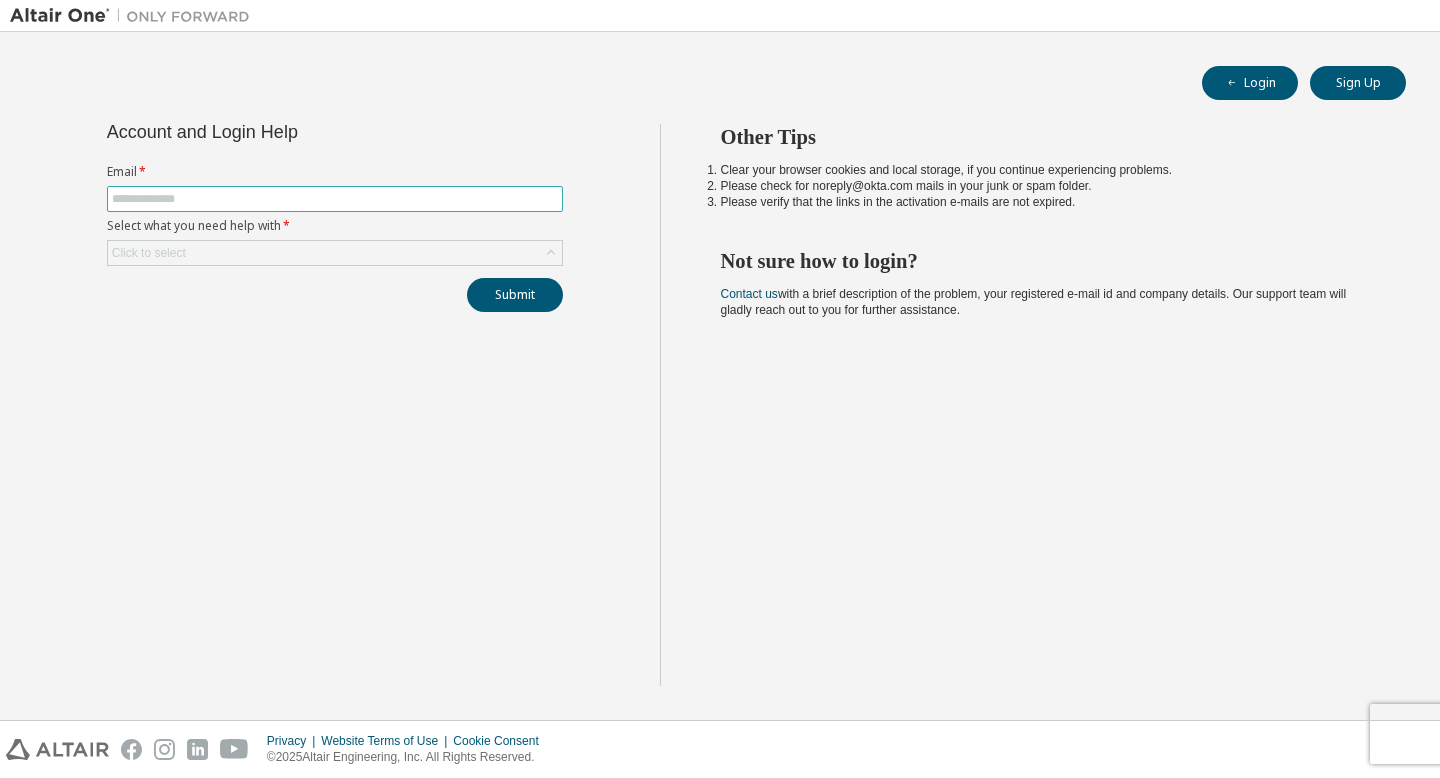 click at bounding box center [335, 199] 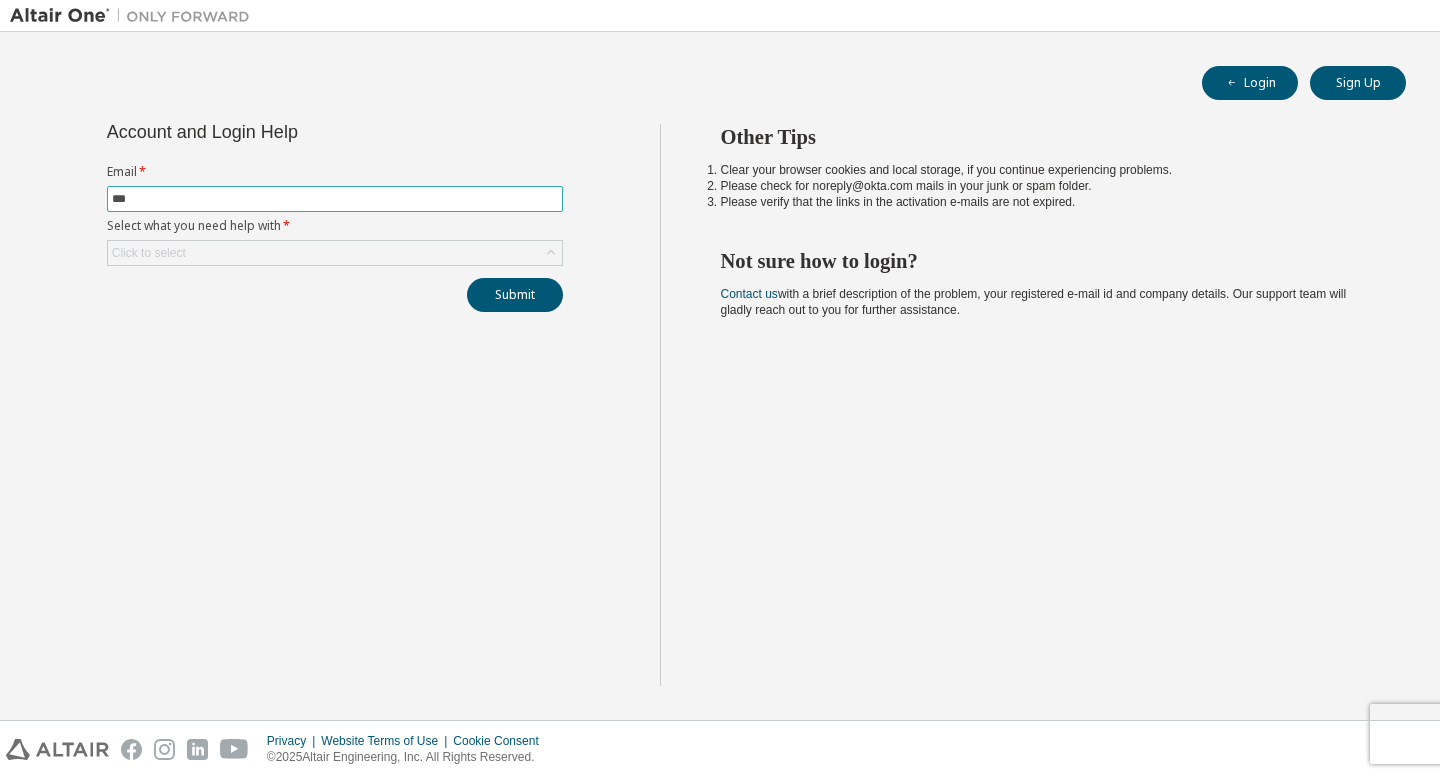 type on "**********" 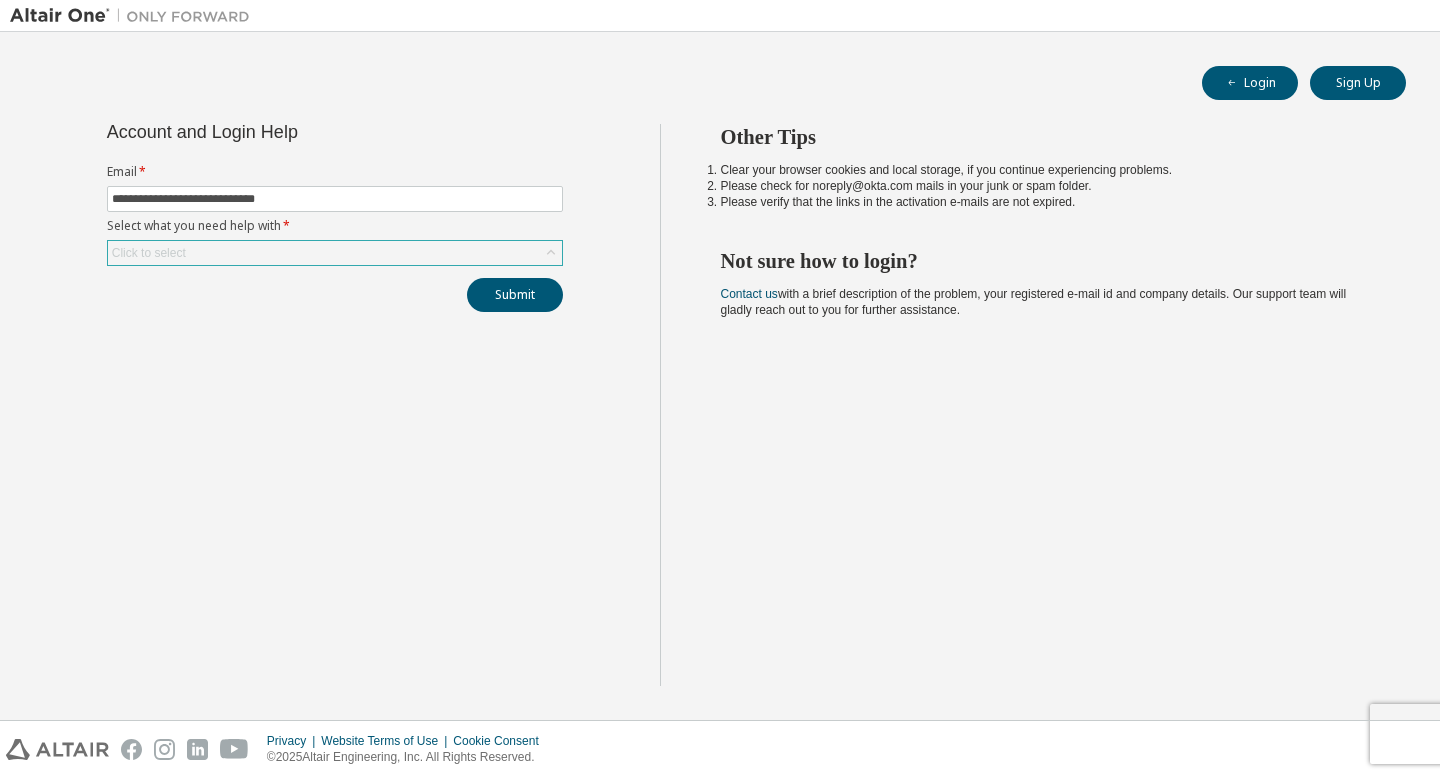 click on "Click to select" at bounding box center [335, 253] 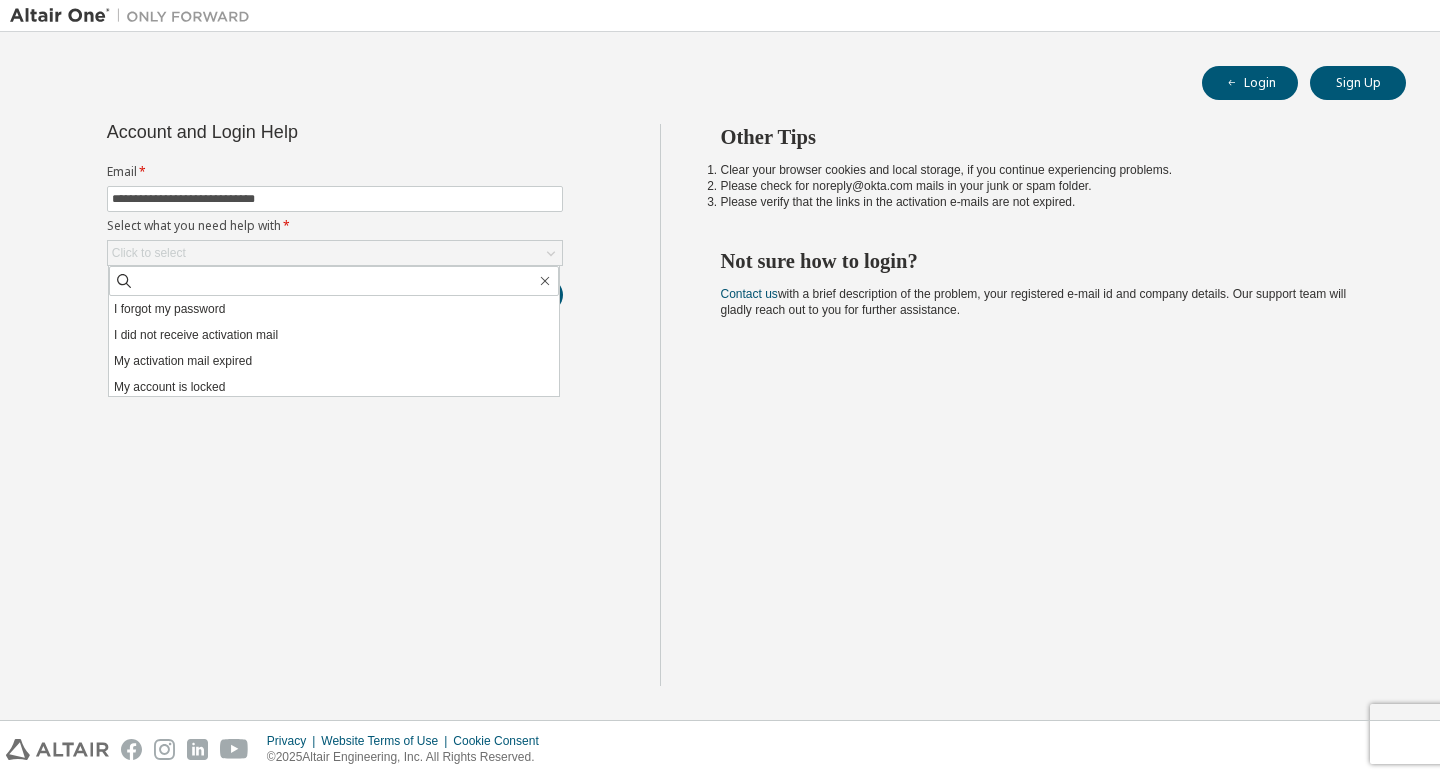 click on "**********" at bounding box center (335, 405) 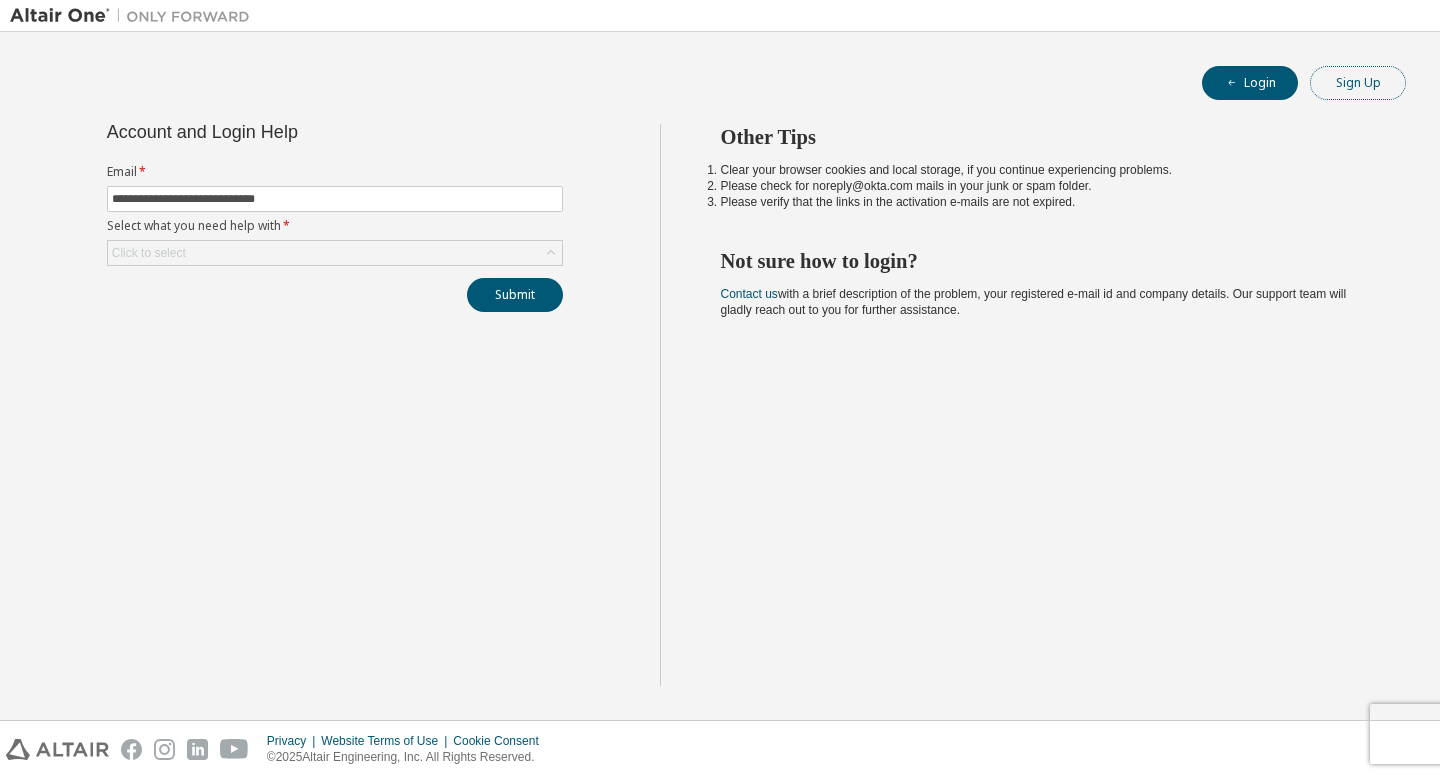 click on "Sign Up" at bounding box center (1358, 83) 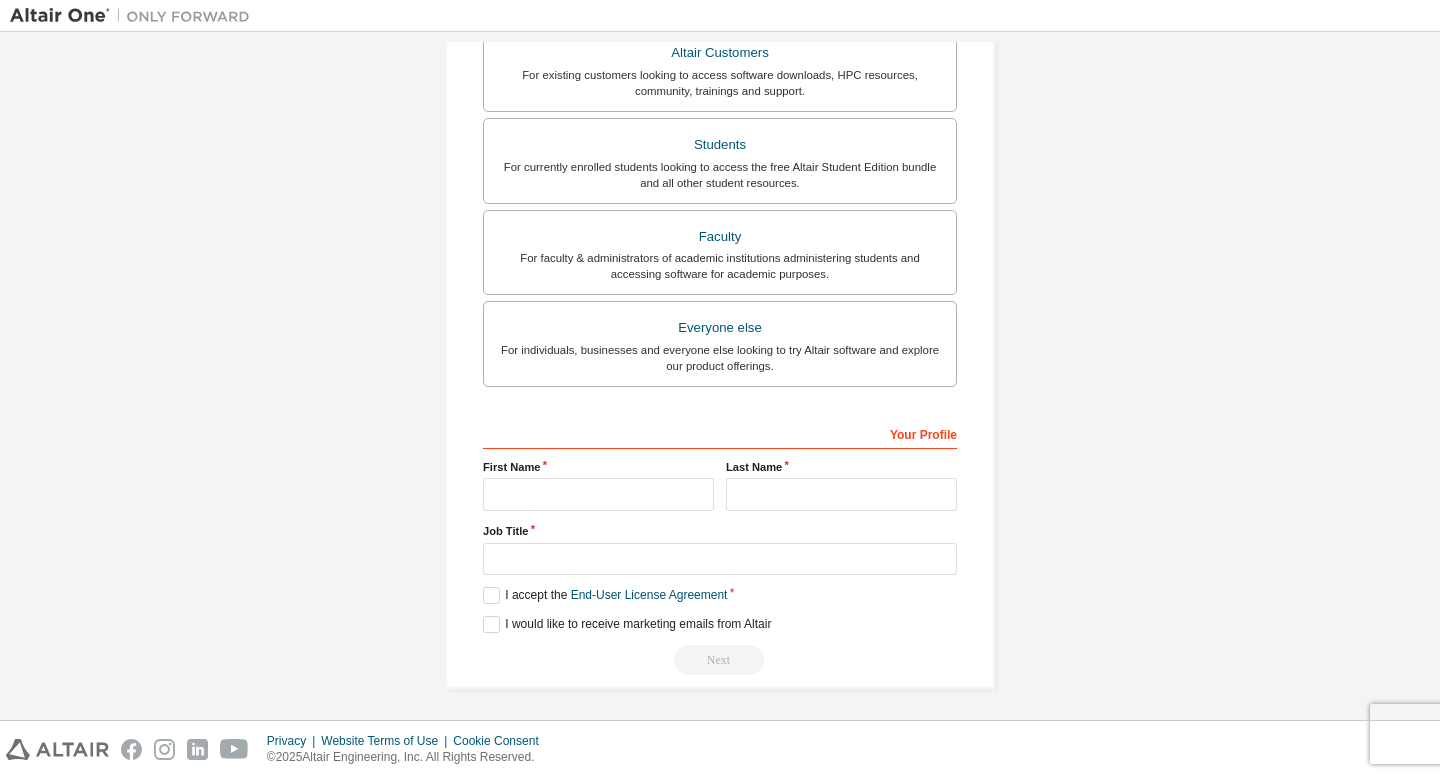 scroll, scrollTop: 391, scrollLeft: 0, axis: vertical 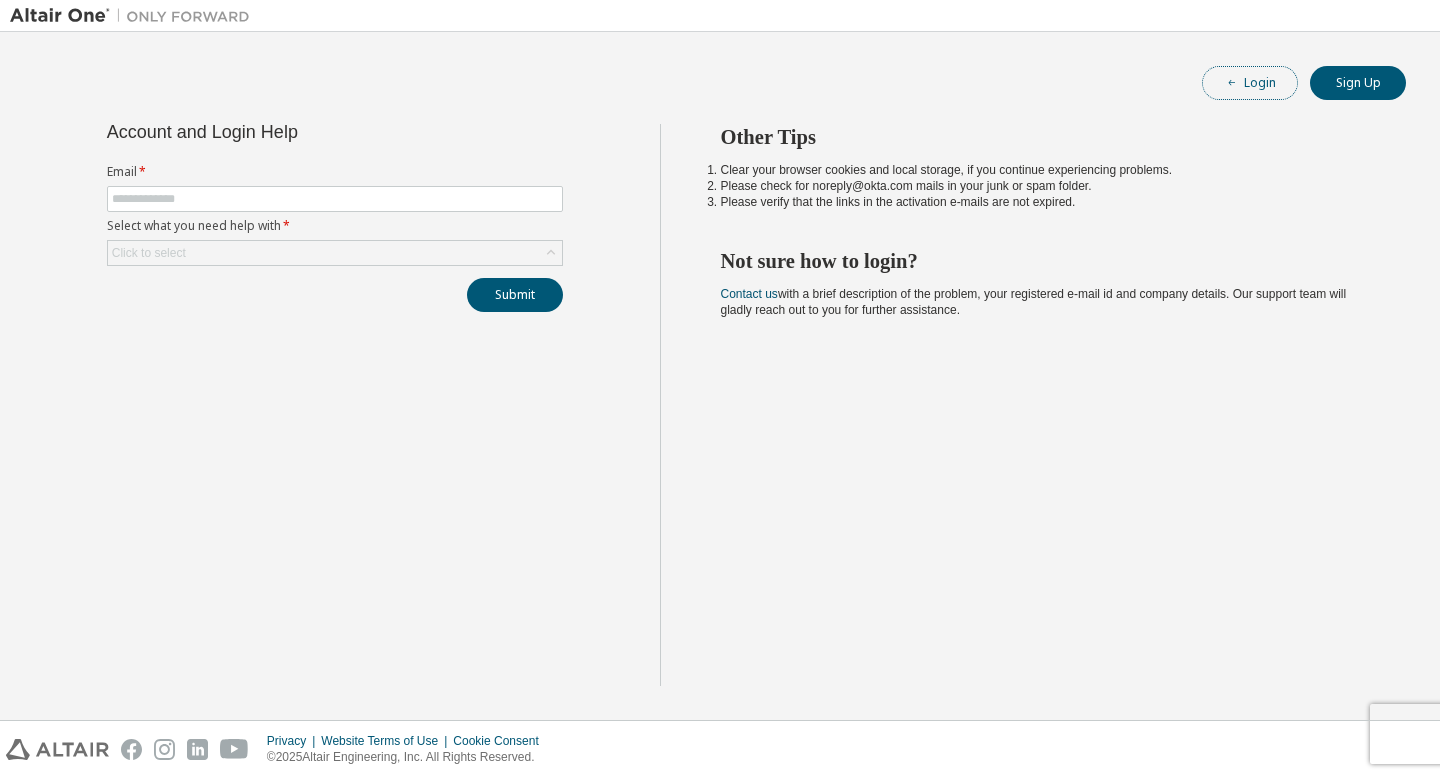 click on "Login" at bounding box center (1250, 83) 